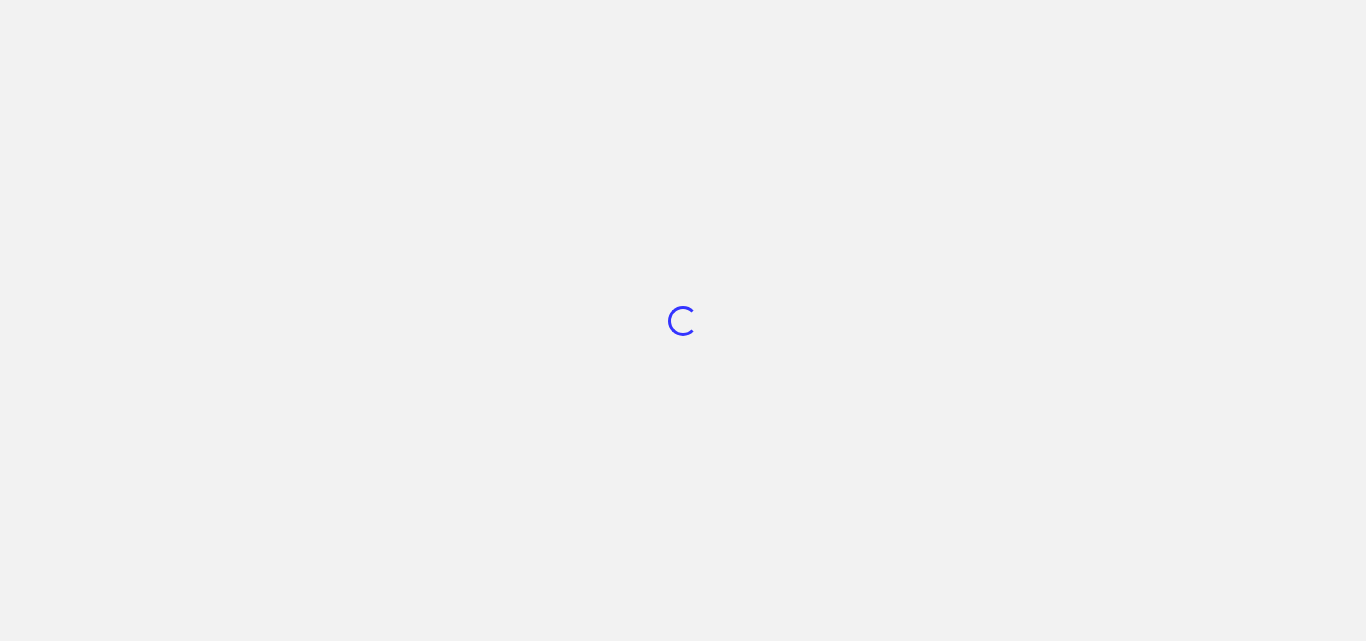 scroll, scrollTop: 0, scrollLeft: 0, axis: both 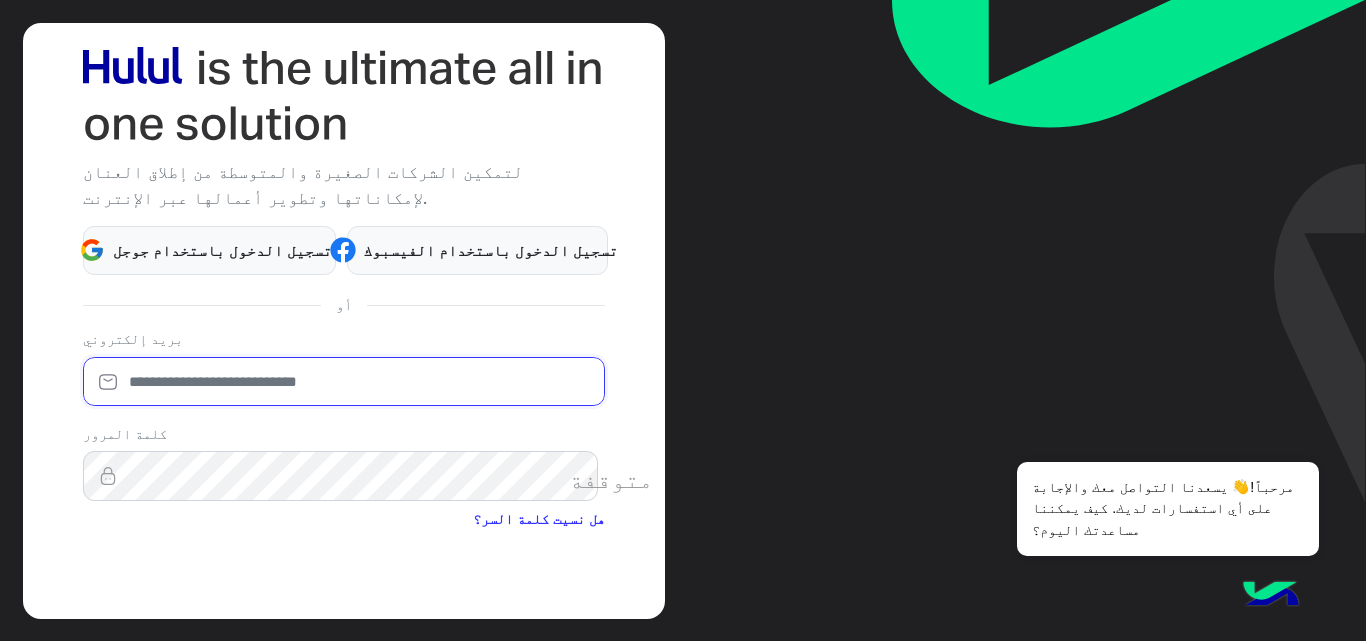 click at bounding box center (344, 382) 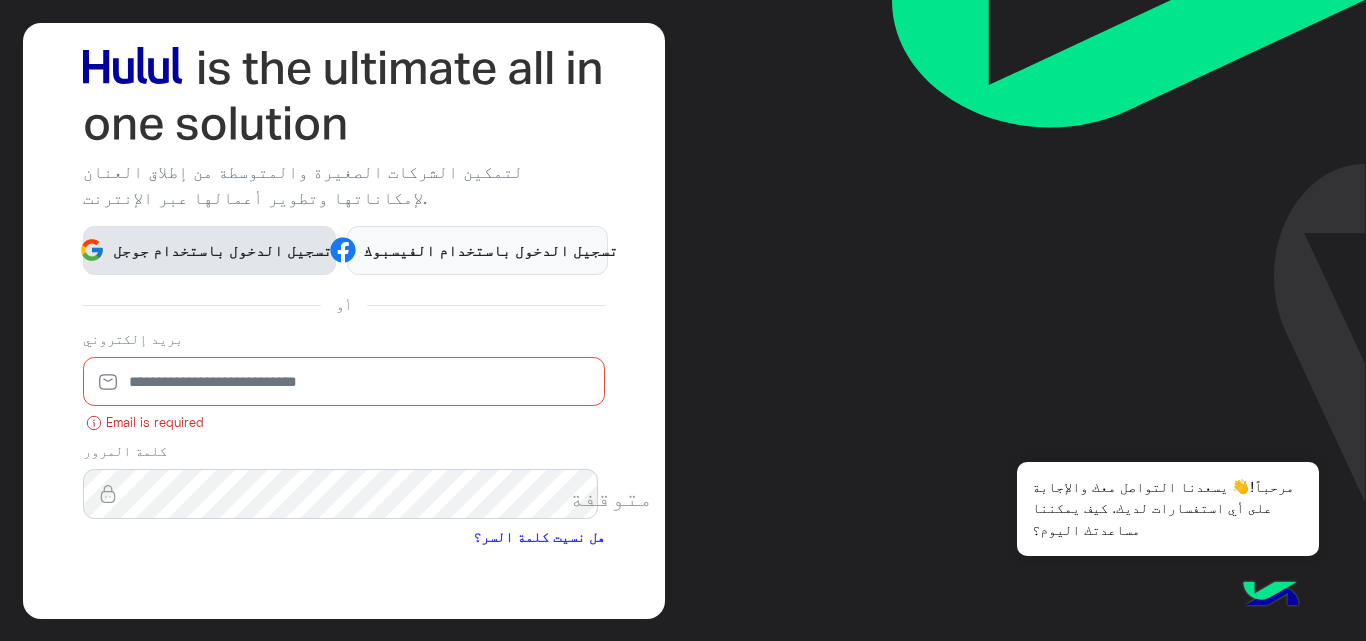 click on "تسجيل الدخول باستخدام جوجل" 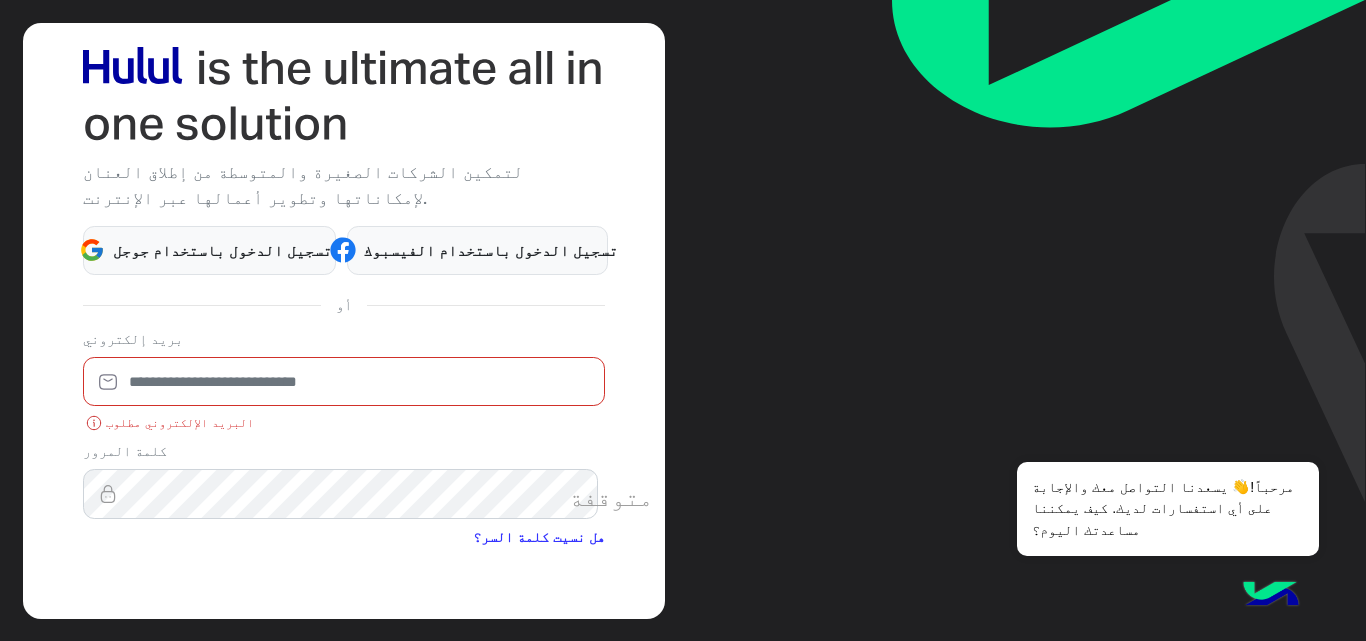 click at bounding box center (344, 382) 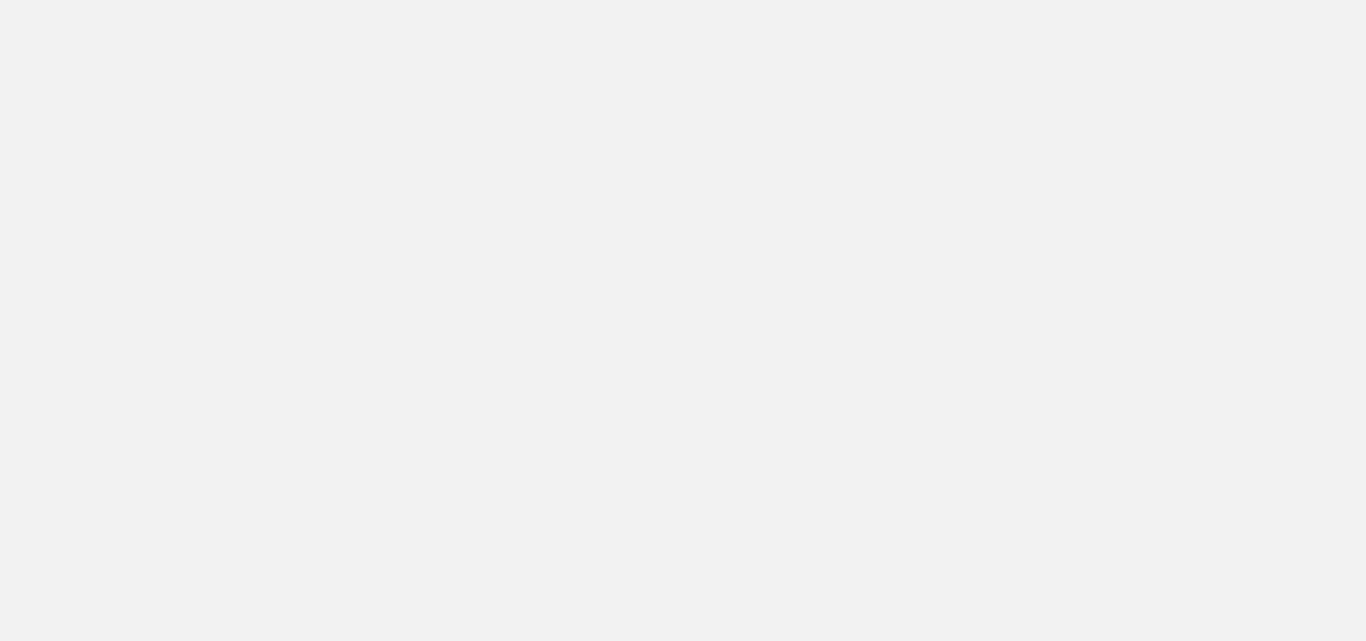 scroll, scrollTop: 0, scrollLeft: 0, axis: both 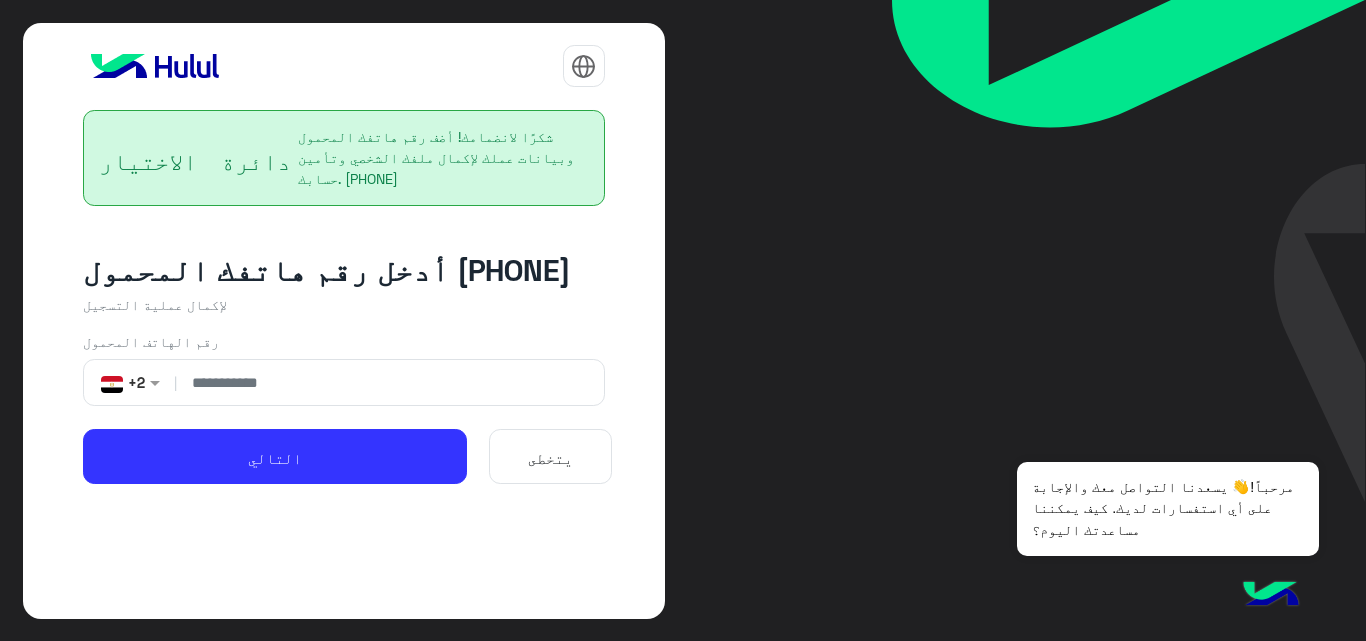 click on "غير +2" 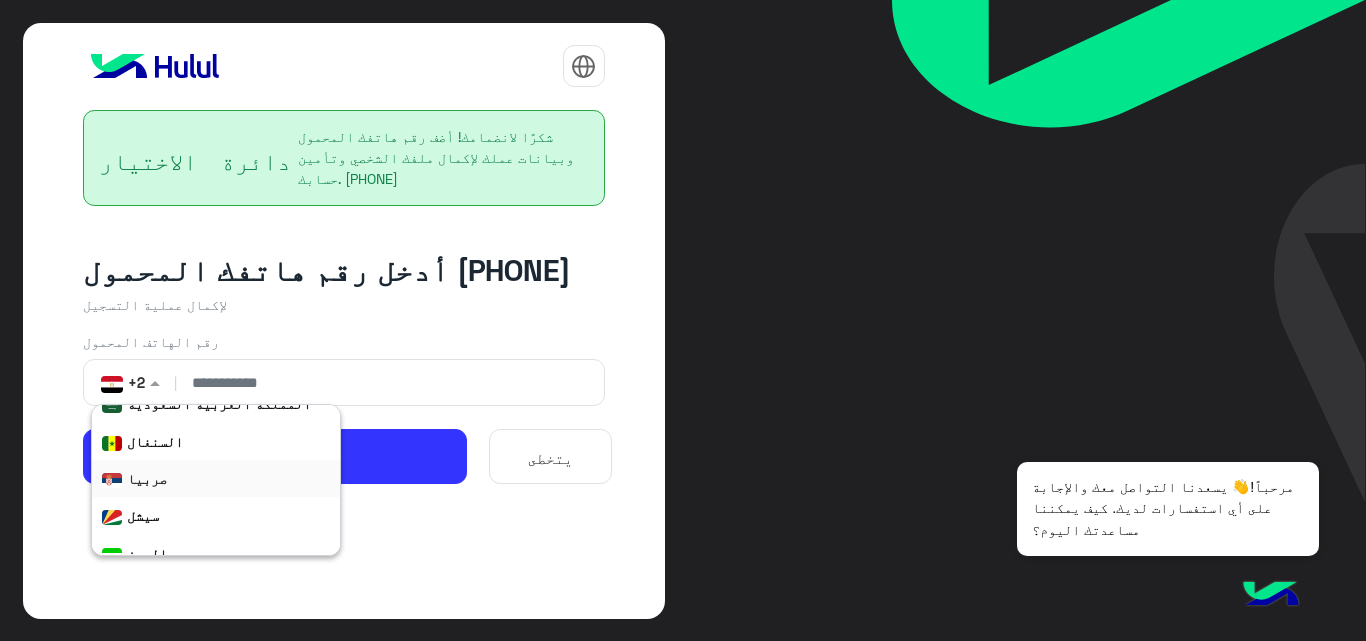 scroll, scrollTop: 7192, scrollLeft: 0, axis: vertical 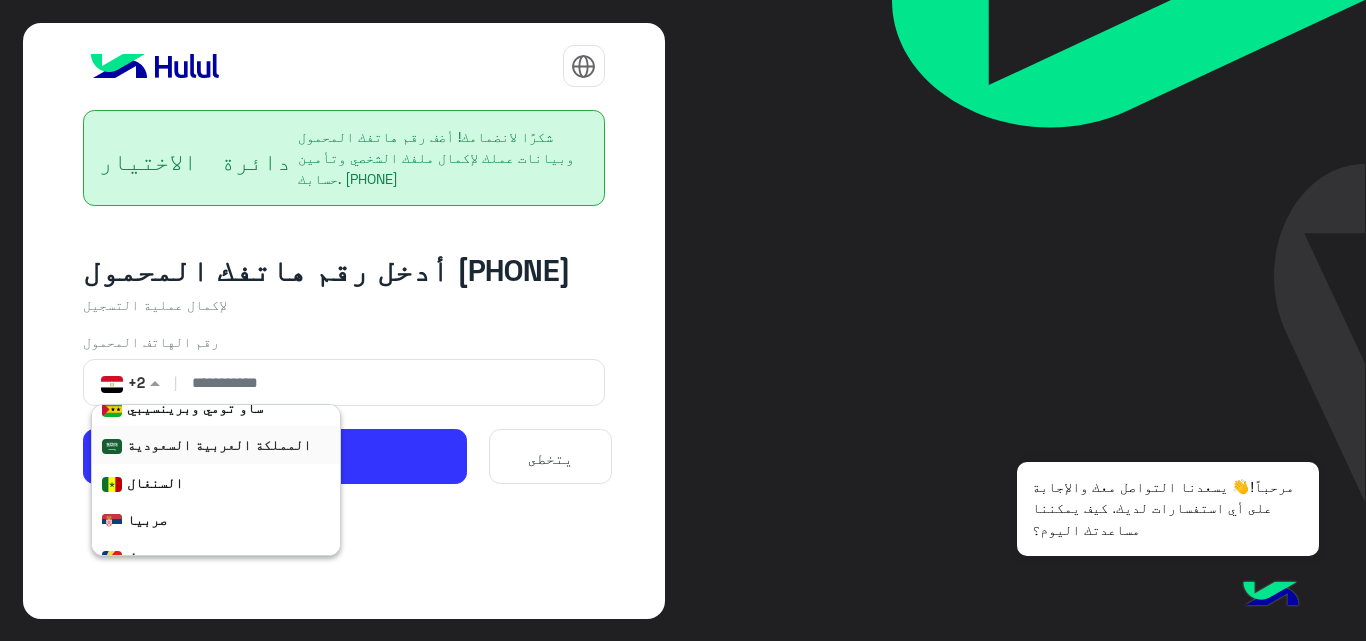 click on "المملكة العربية السعودية" at bounding box center (266, 444) 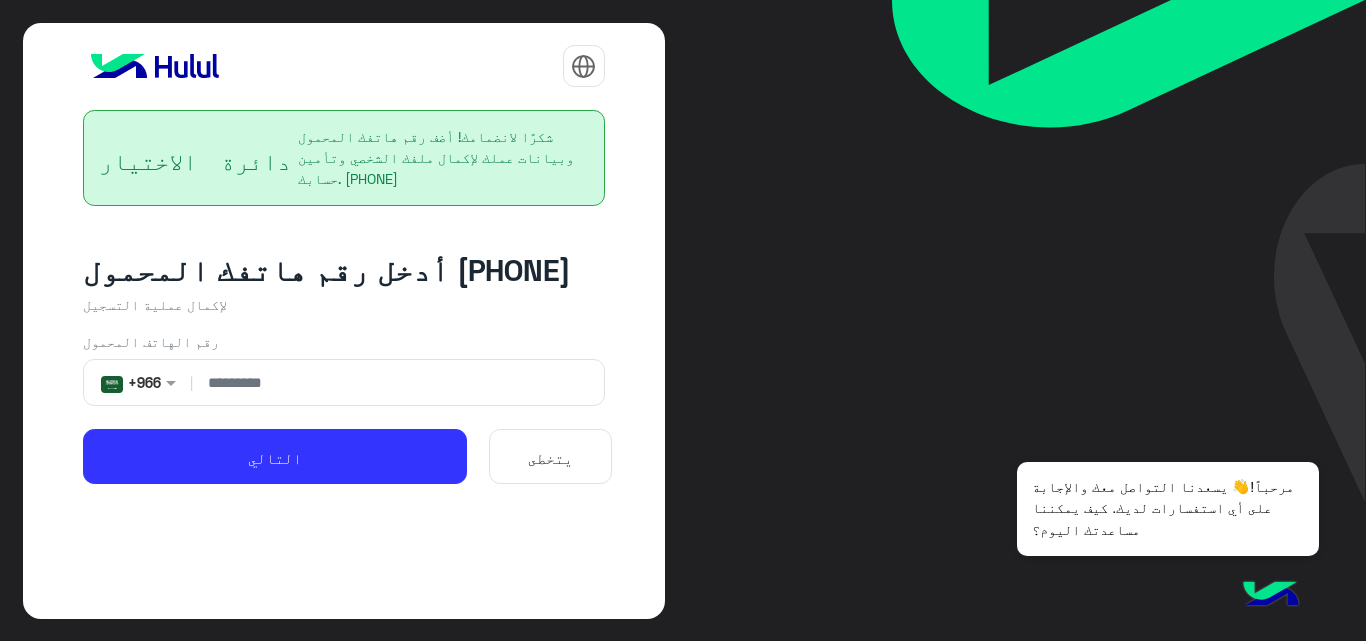 click 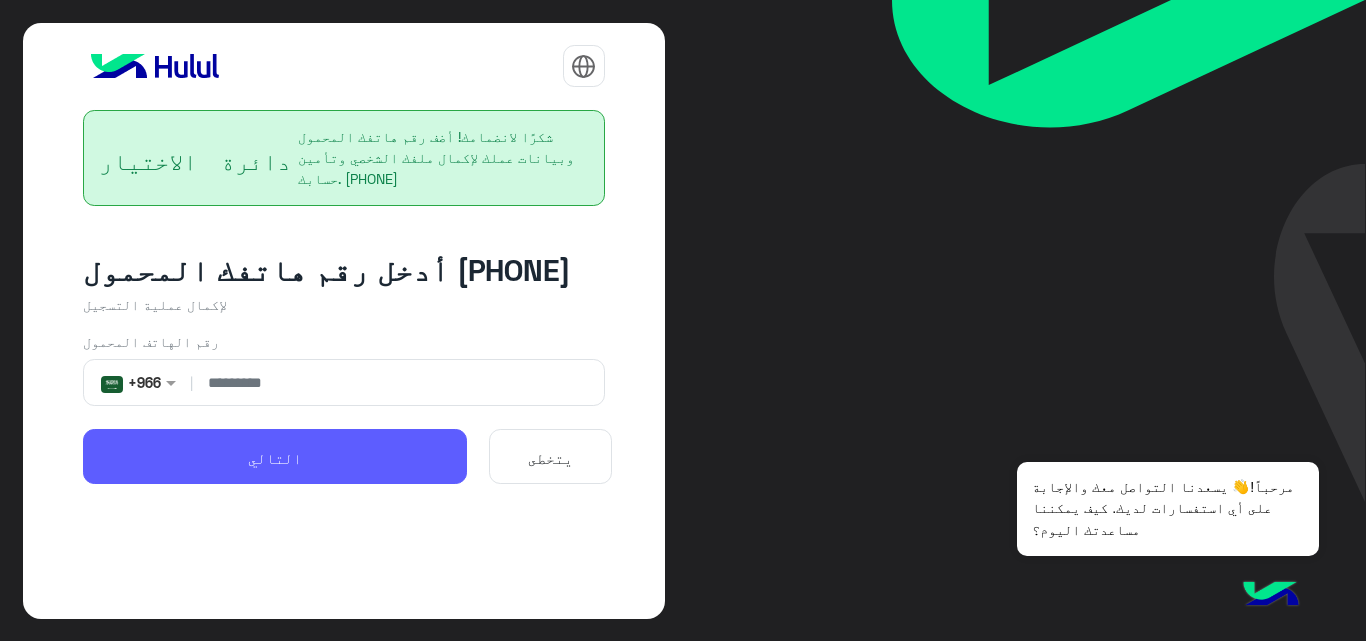 type on "*********" 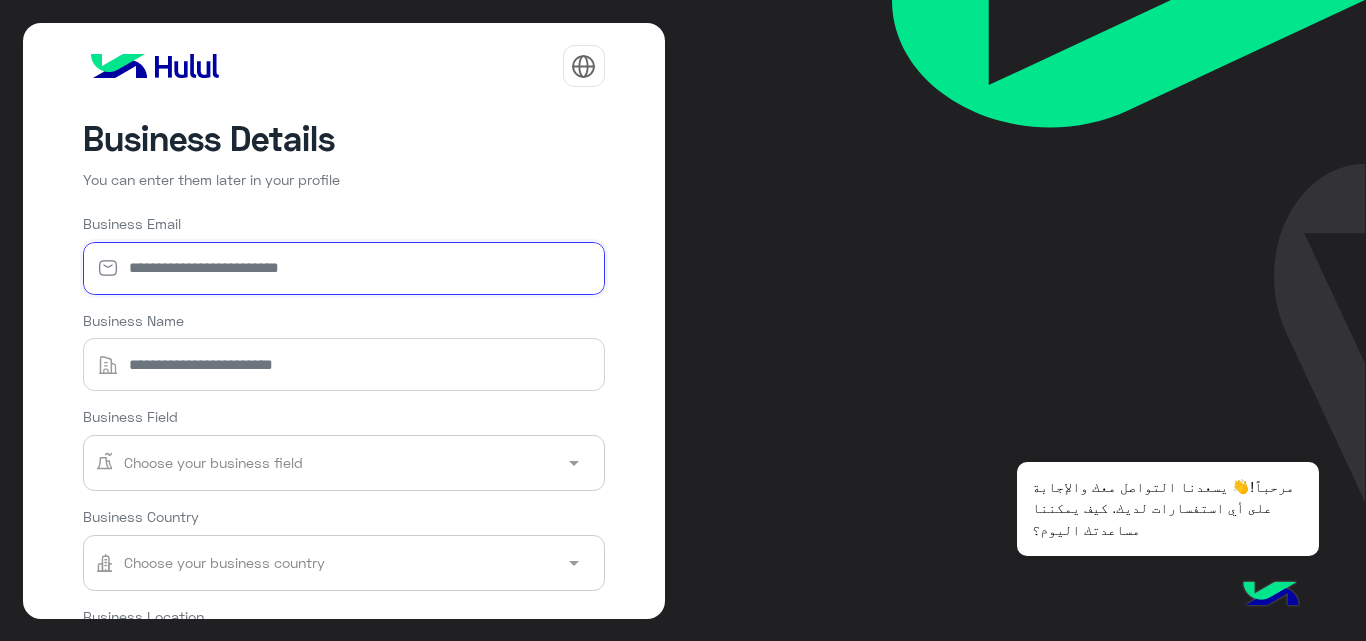 click on "Business Email" at bounding box center [344, 268] 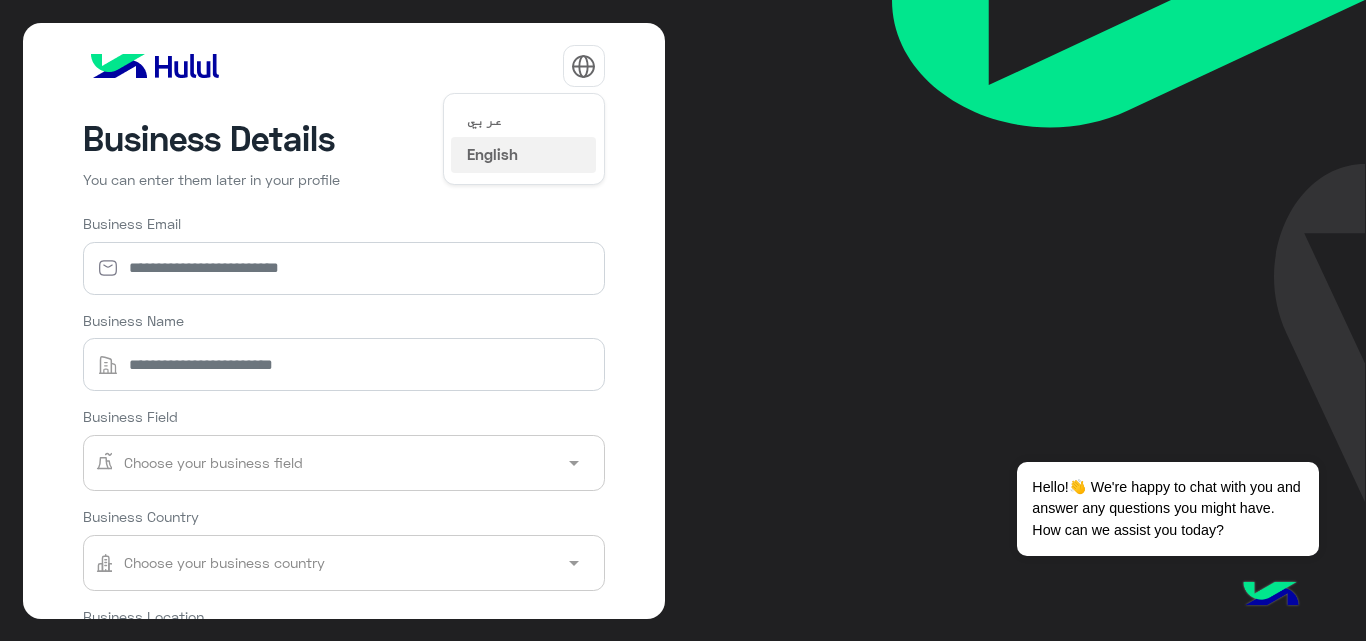 click 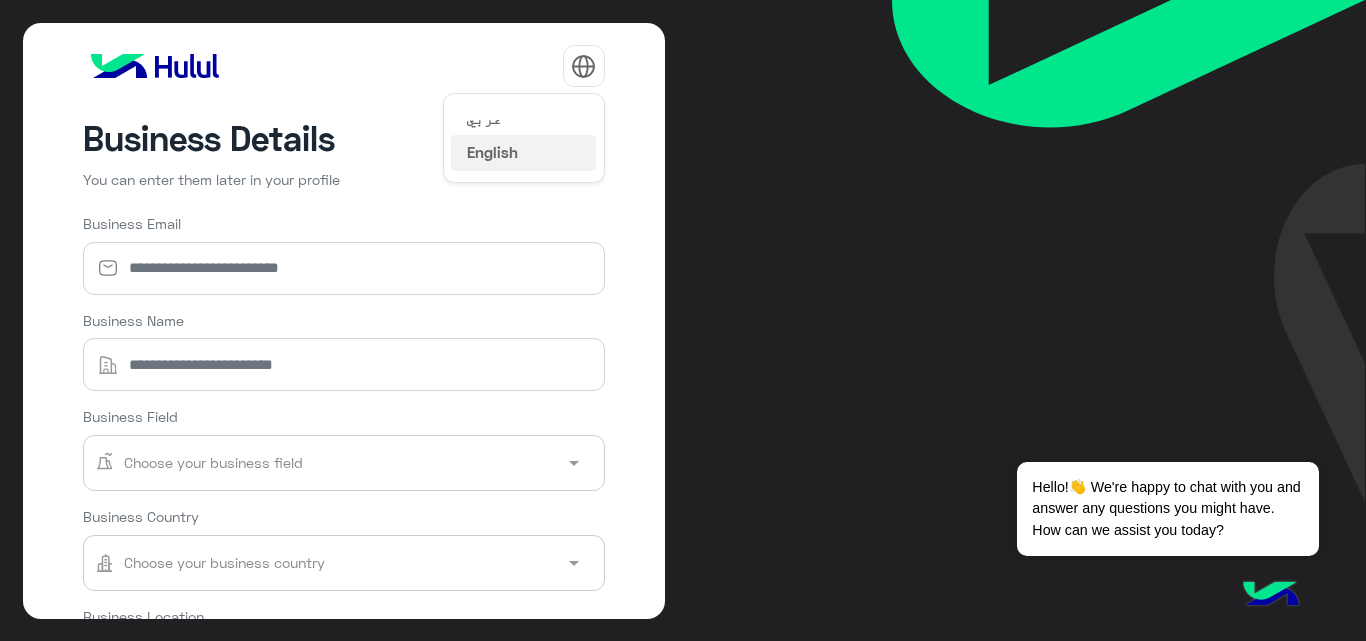 click on "عربي" 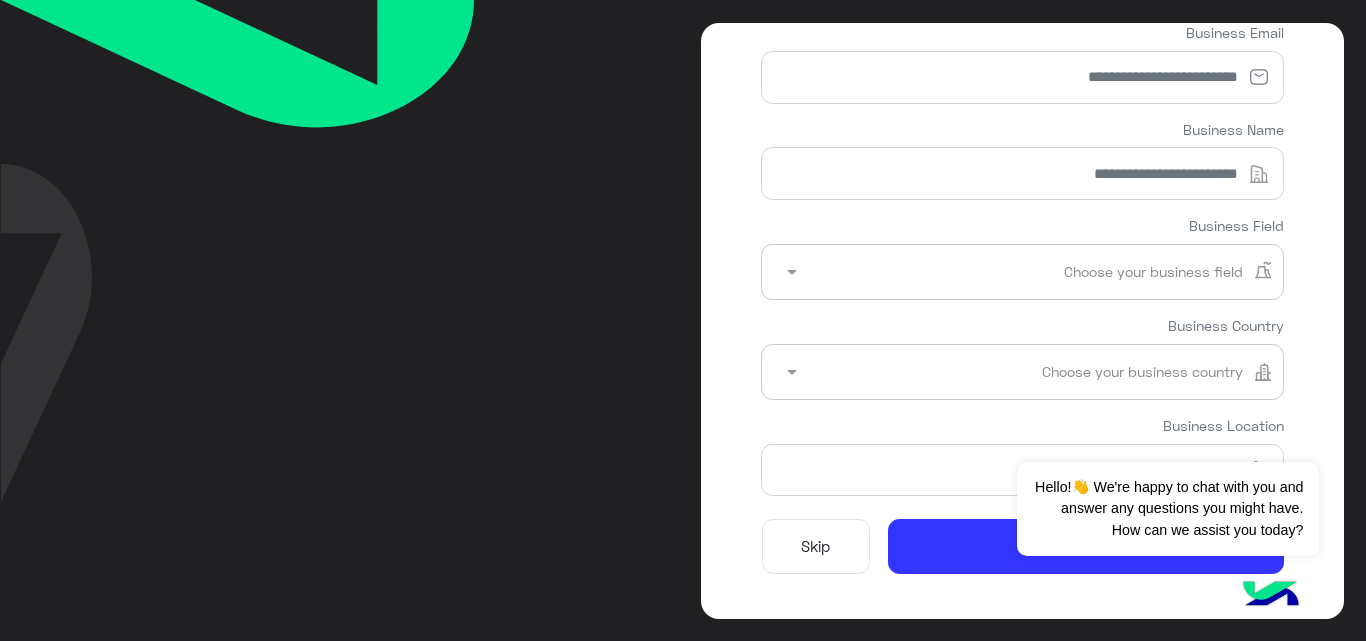 scroll, scrollTop: 0, scrollLeft: 0, axis: both 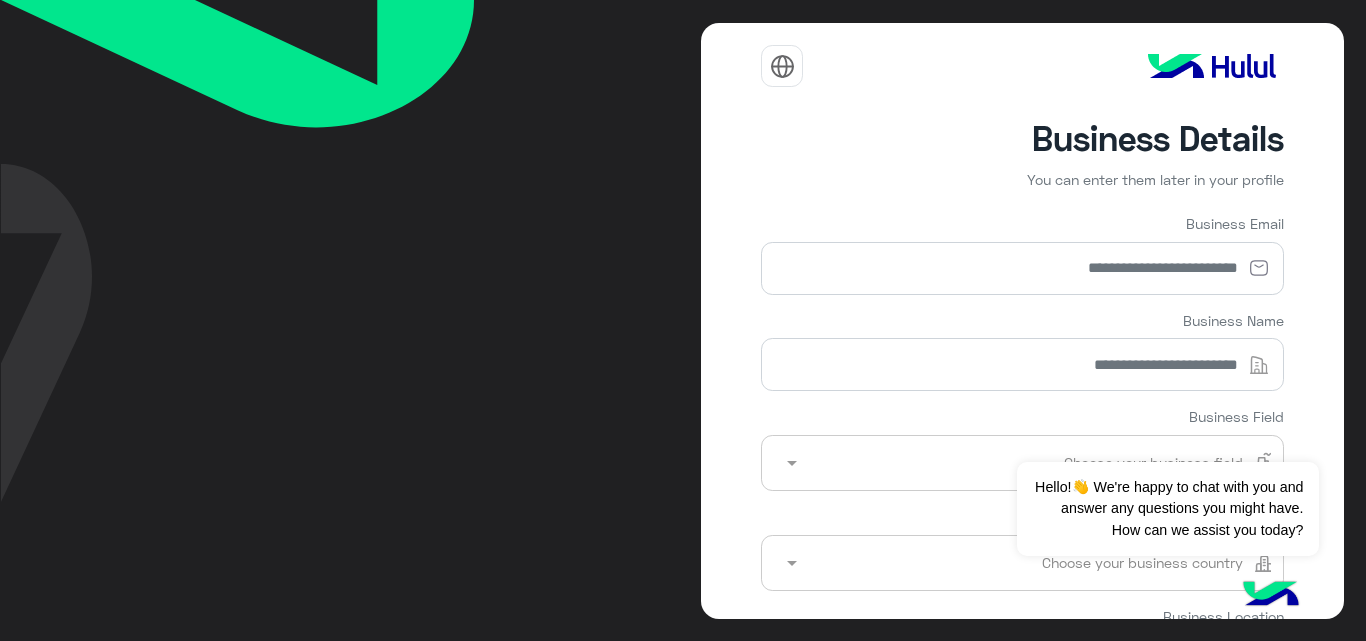 click on "Business Details You can enter them later in your profile Business Email Business Name Business Field Choose your business field Business Country Choose your business country Business Location Finish Skip" 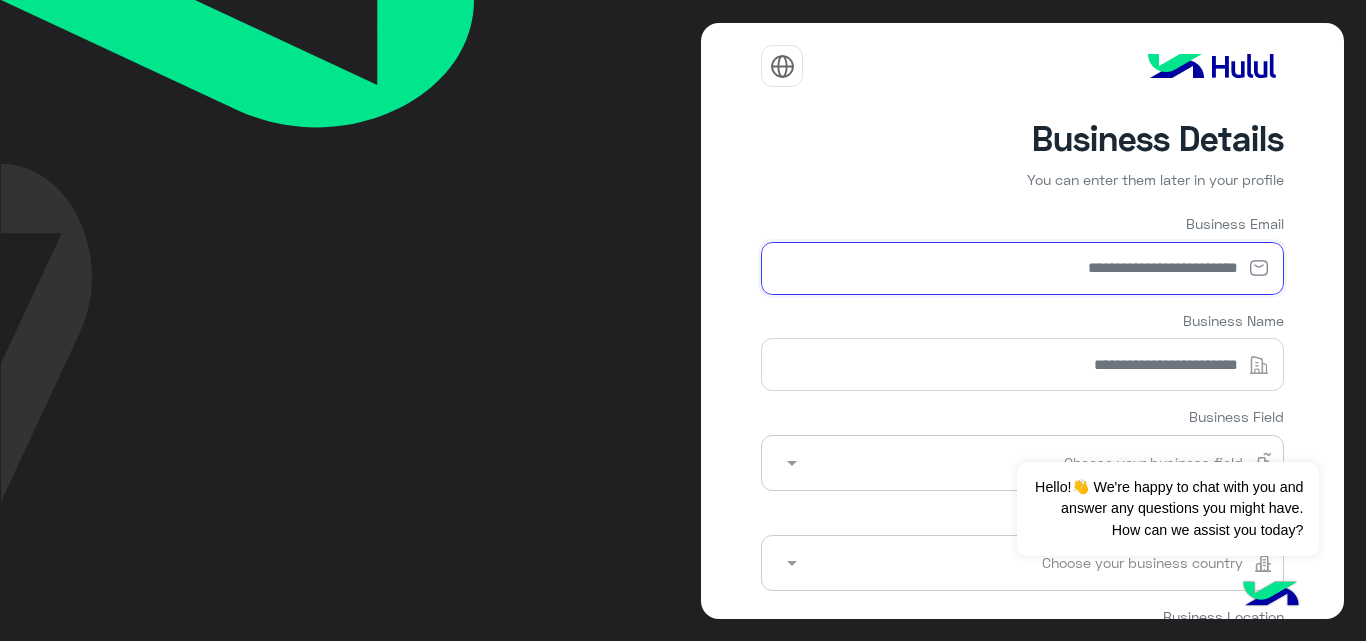 drag, startPoint x: 1210, startPoint y: 278, endPoint x: 1210, endPoint y: 265, distance: 13 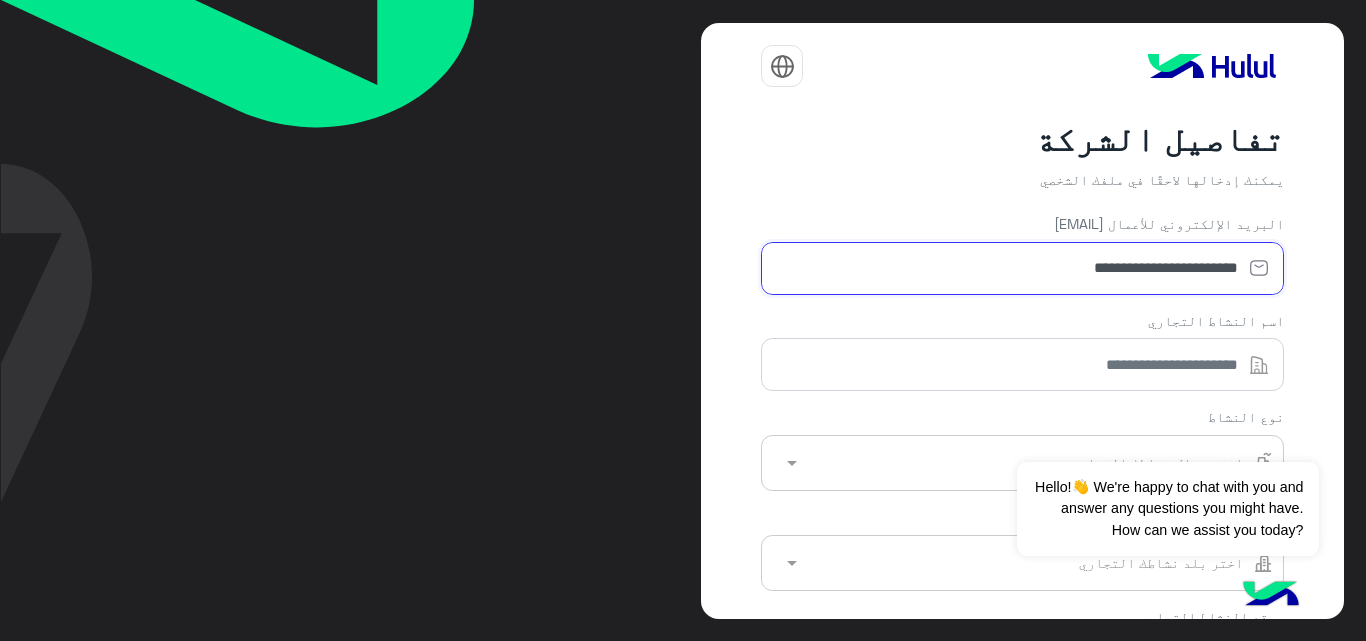 type on "**********" 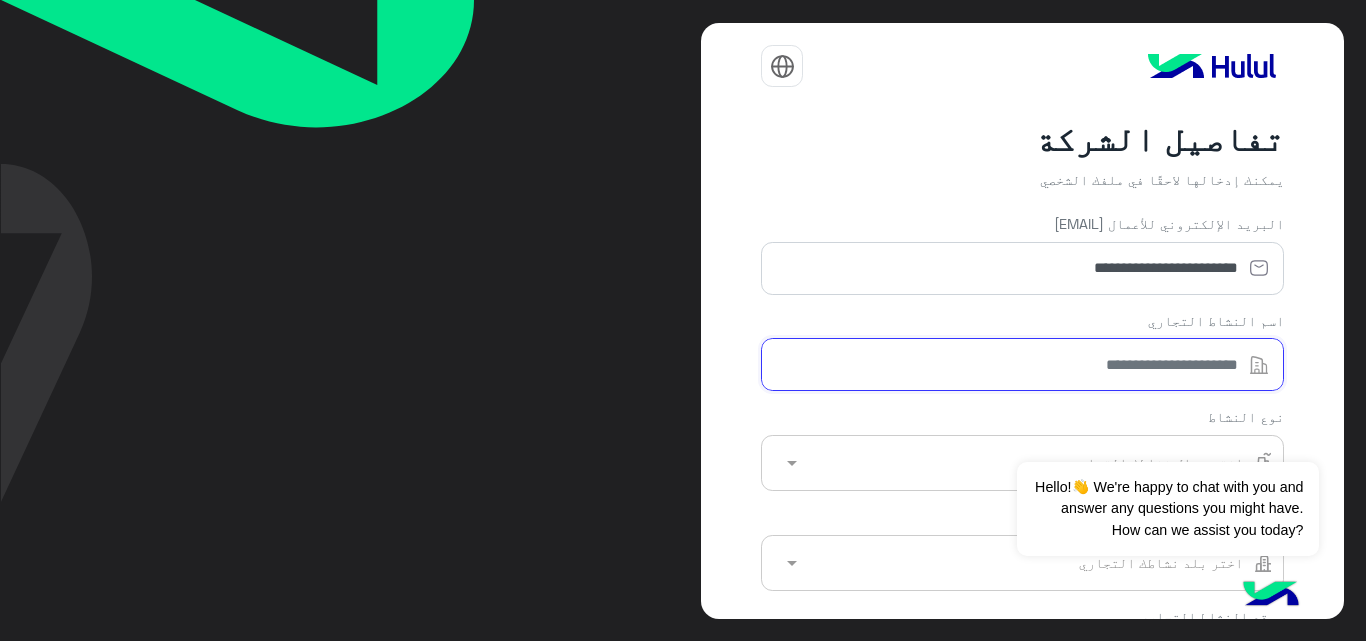 click on "اسم النشاط التجاري" at bounding box center [1022, 364] 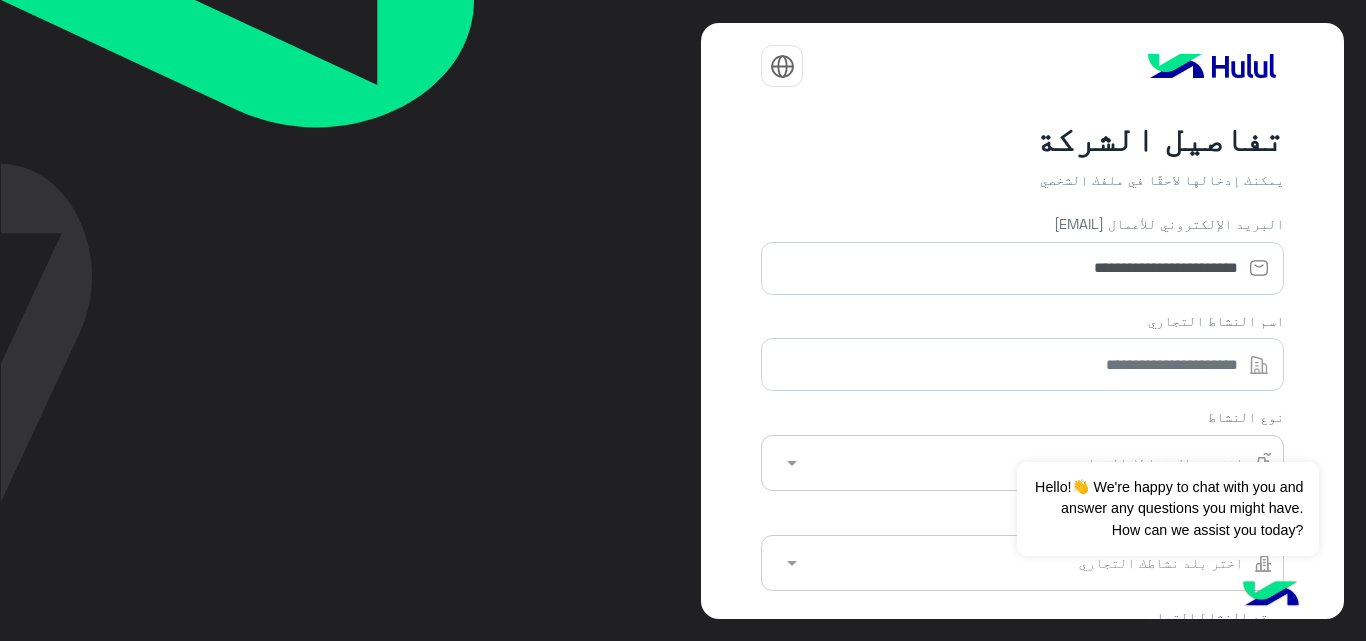 click 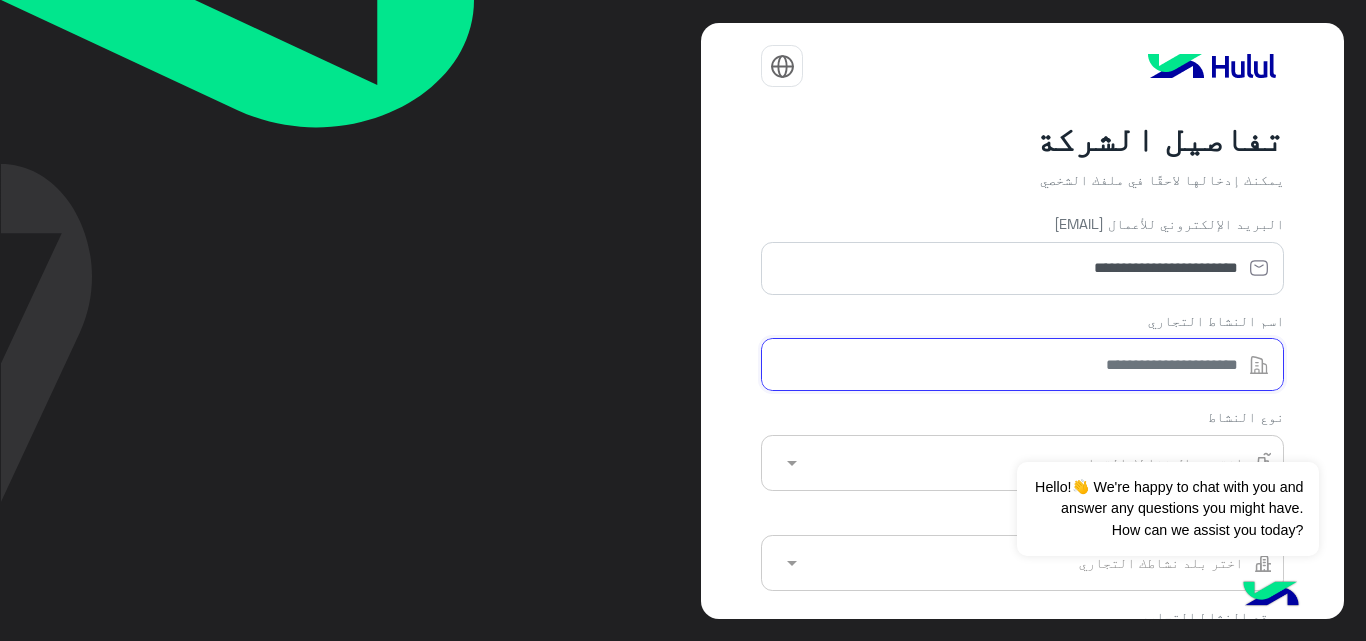 click on "اسم النشاط التجاري" at bounding box center (1022, 364) 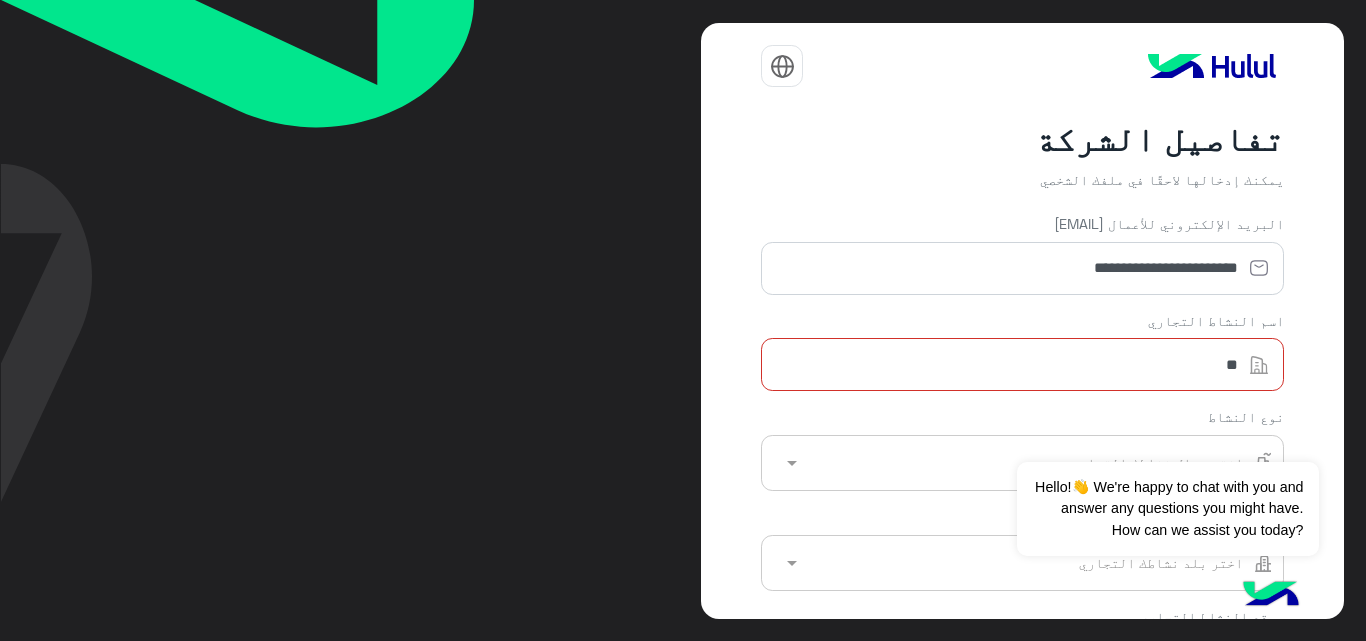 type on "*" 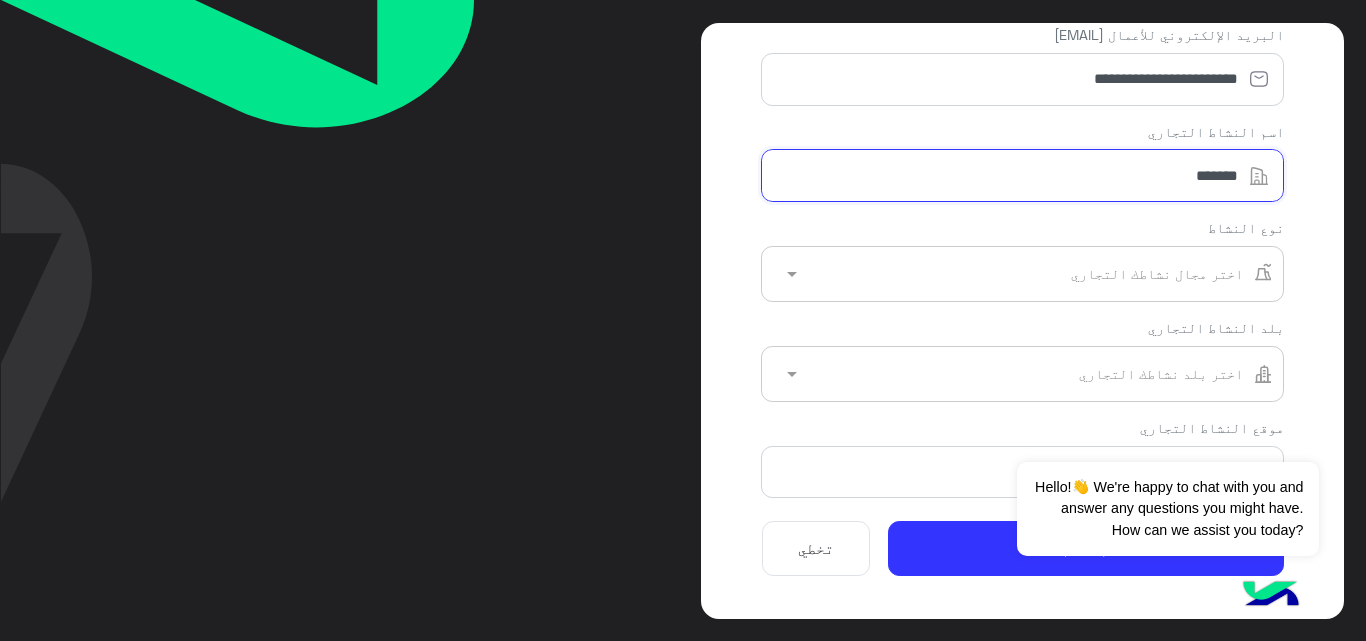 scroll, scrollTop: 191, scrollLeft: 0, axis: vertical 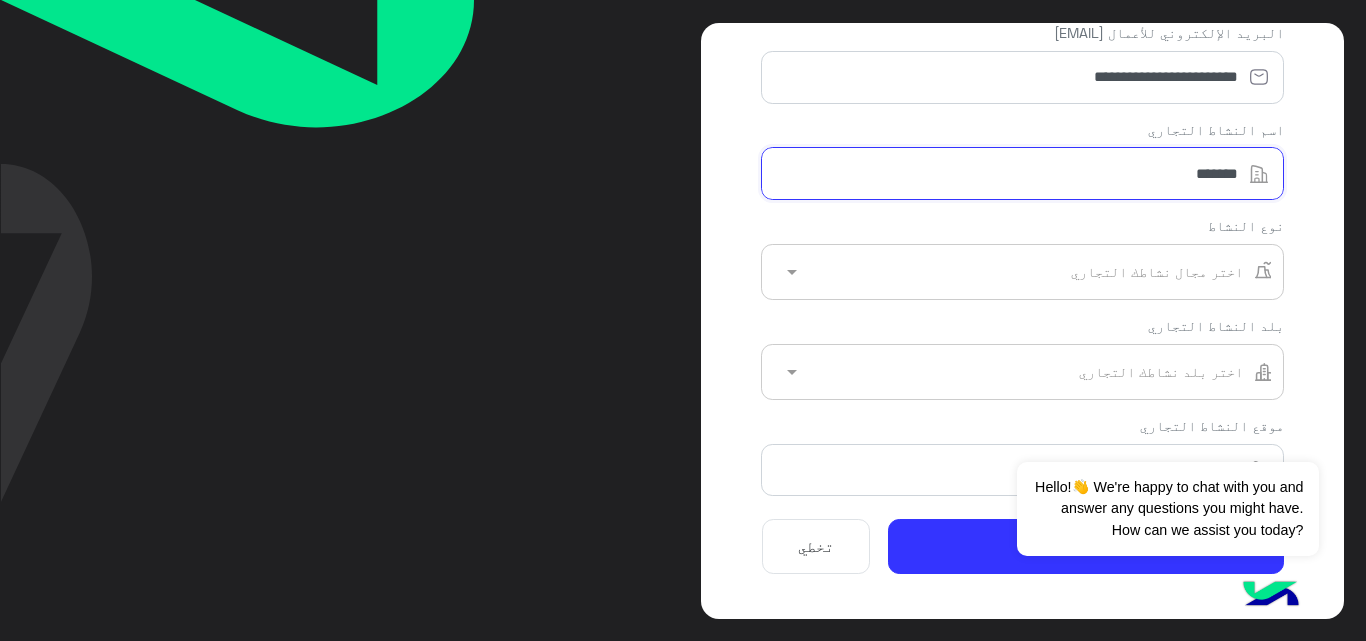 type on "*******" 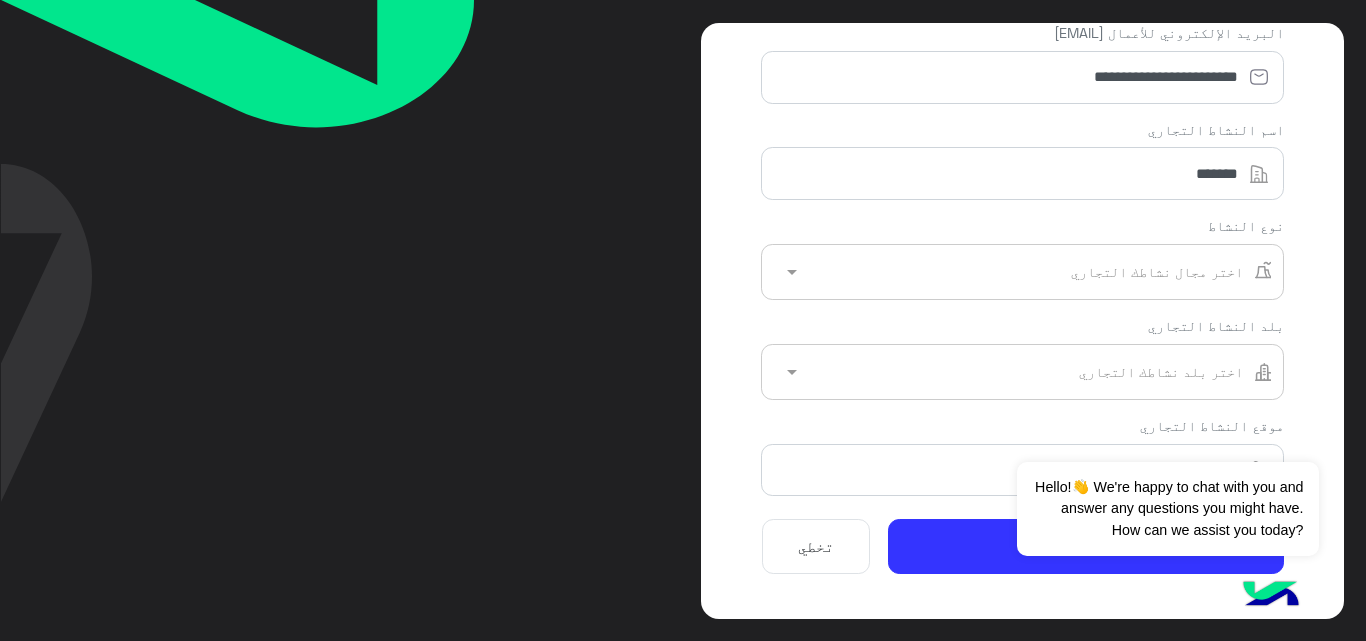 click 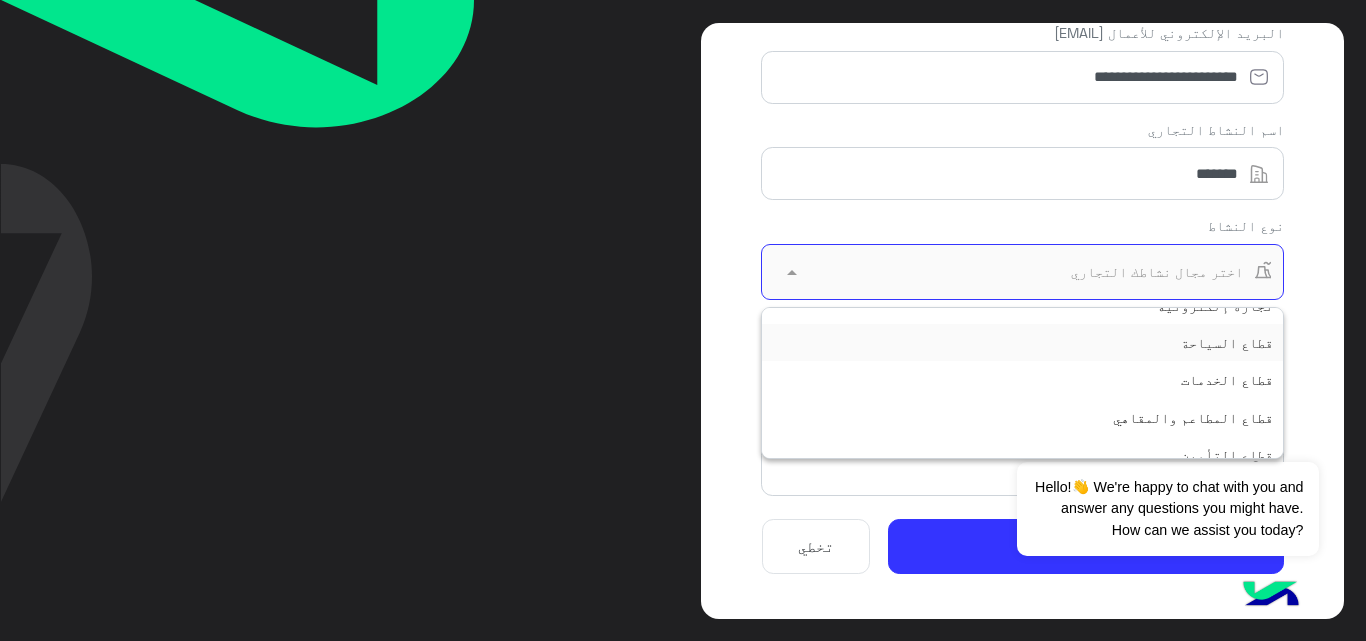 scroll, scrollTop: 100, scrollLeft: 0, axis: vertical 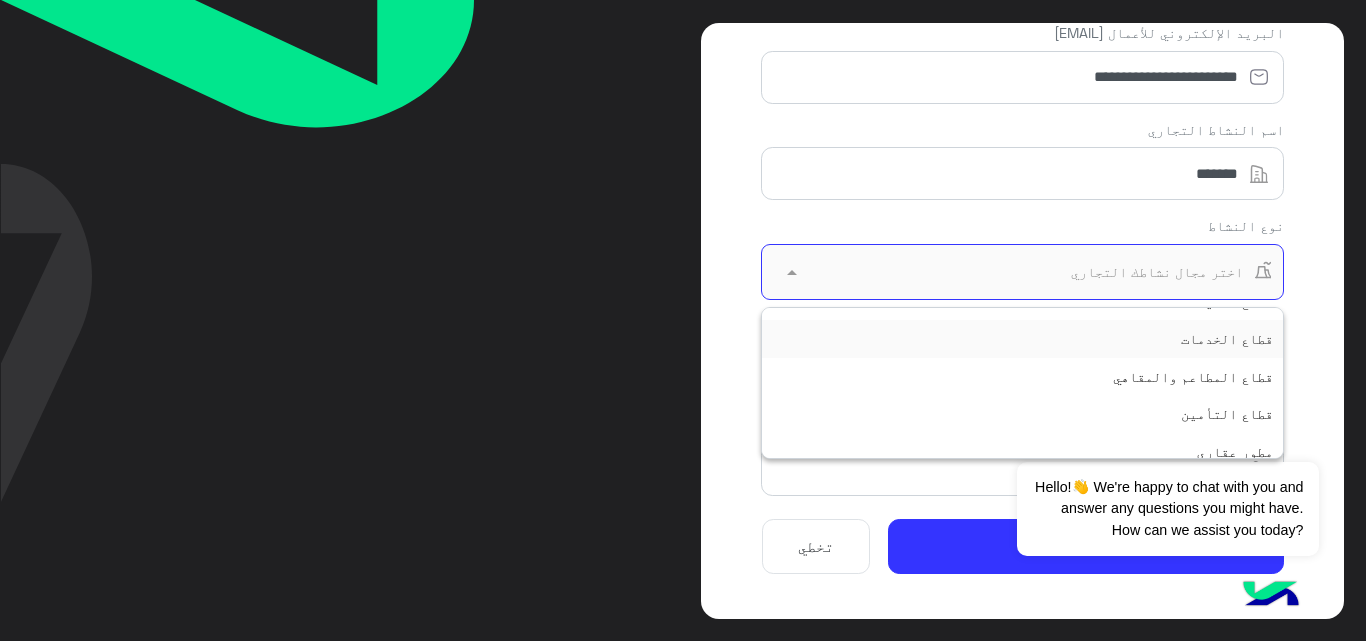 click on "قطاع الخدمات" at bounding box center [1227, 338] 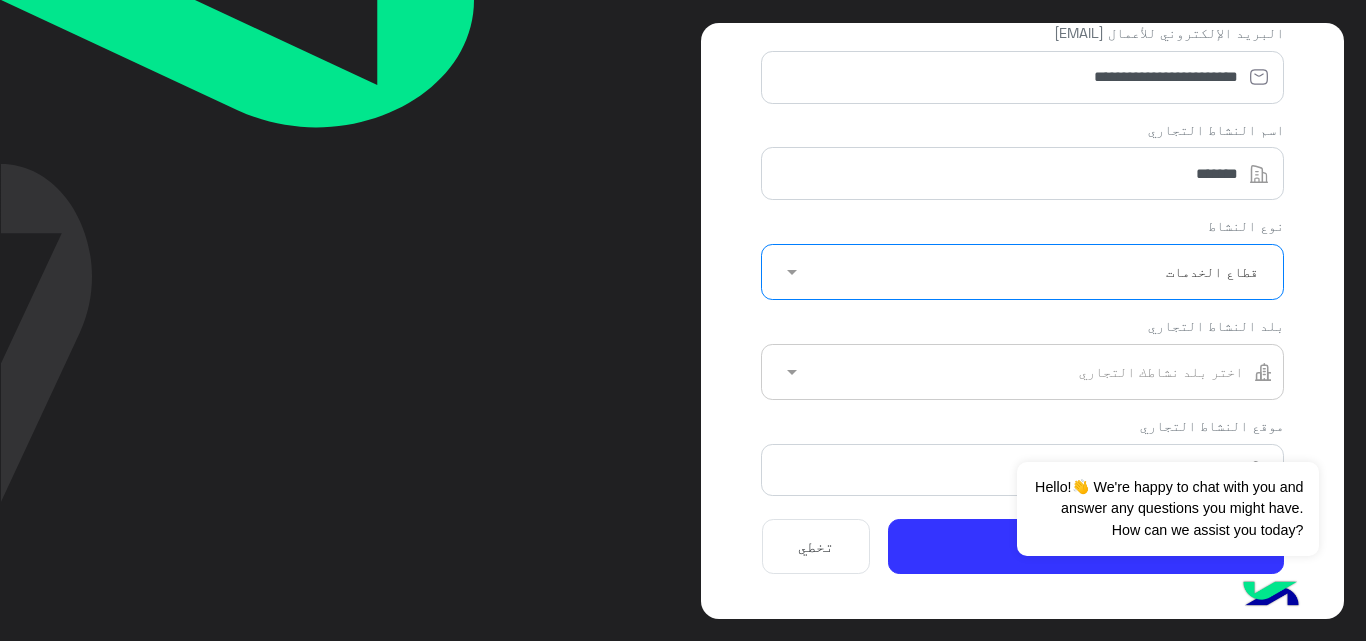 click 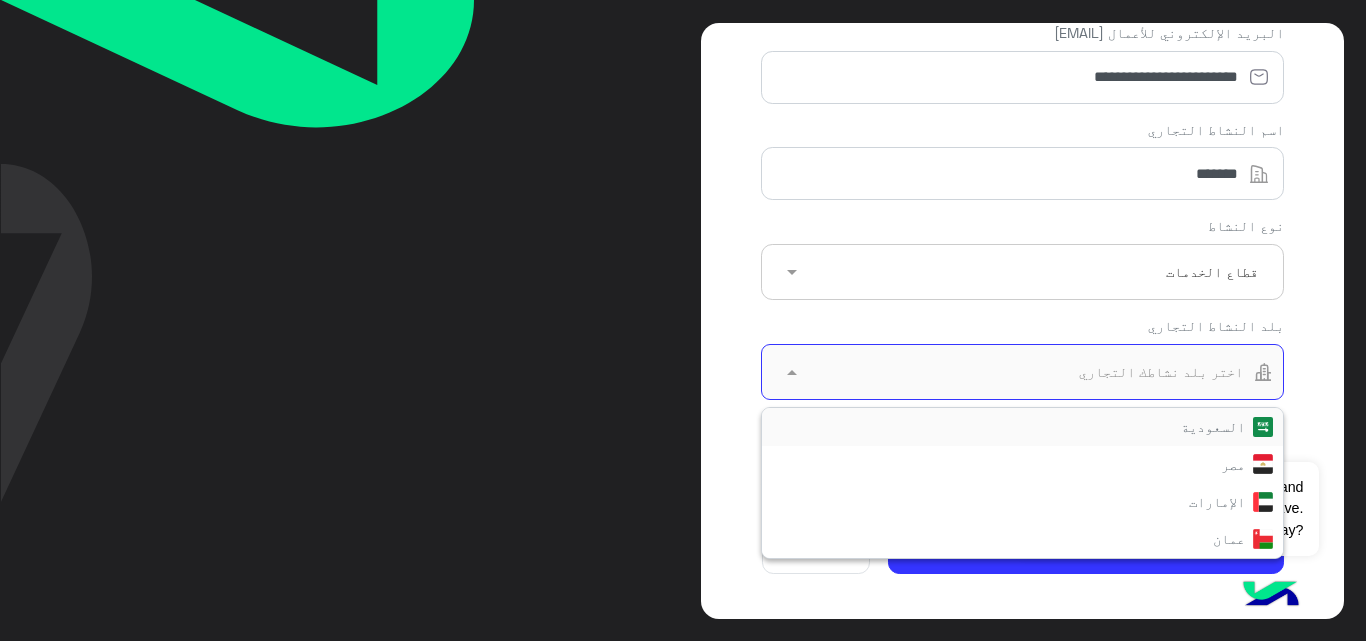 click on "السعودية" at bounding box center (1213, 426) 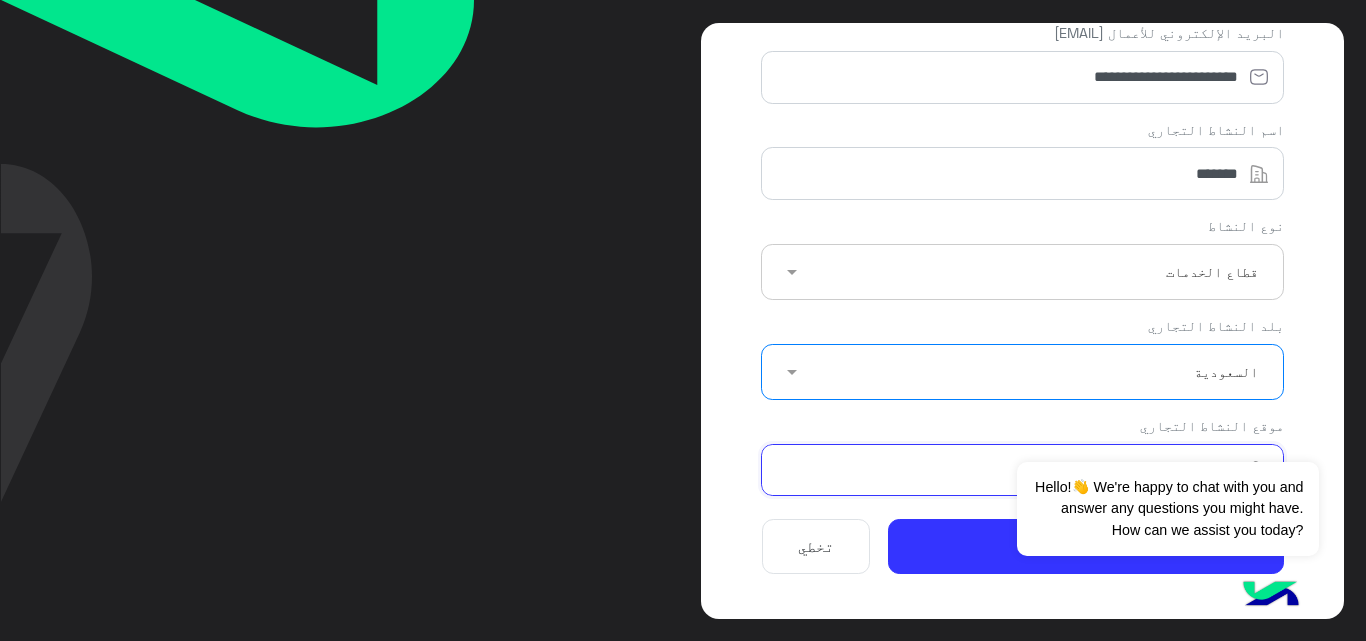 click on "موقع النشاط التجاري" at bounding box center [1022, 470] 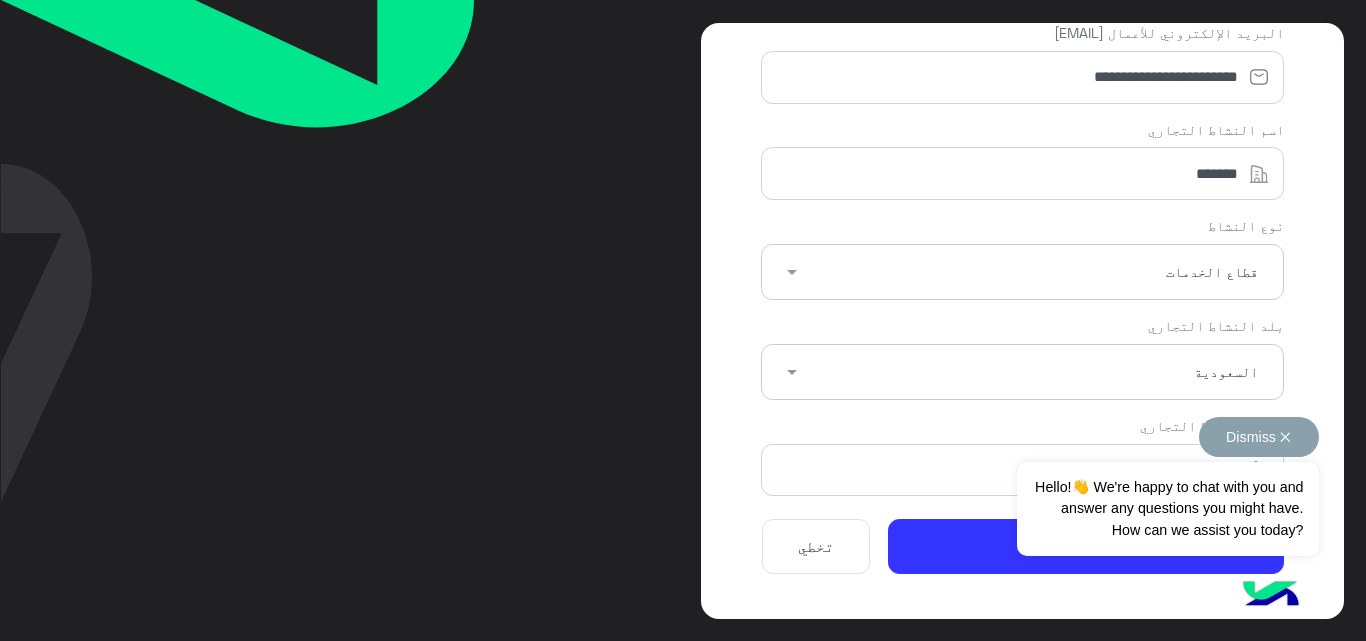 click on "Dismiss ✕" at bounding box center [1259, 437] 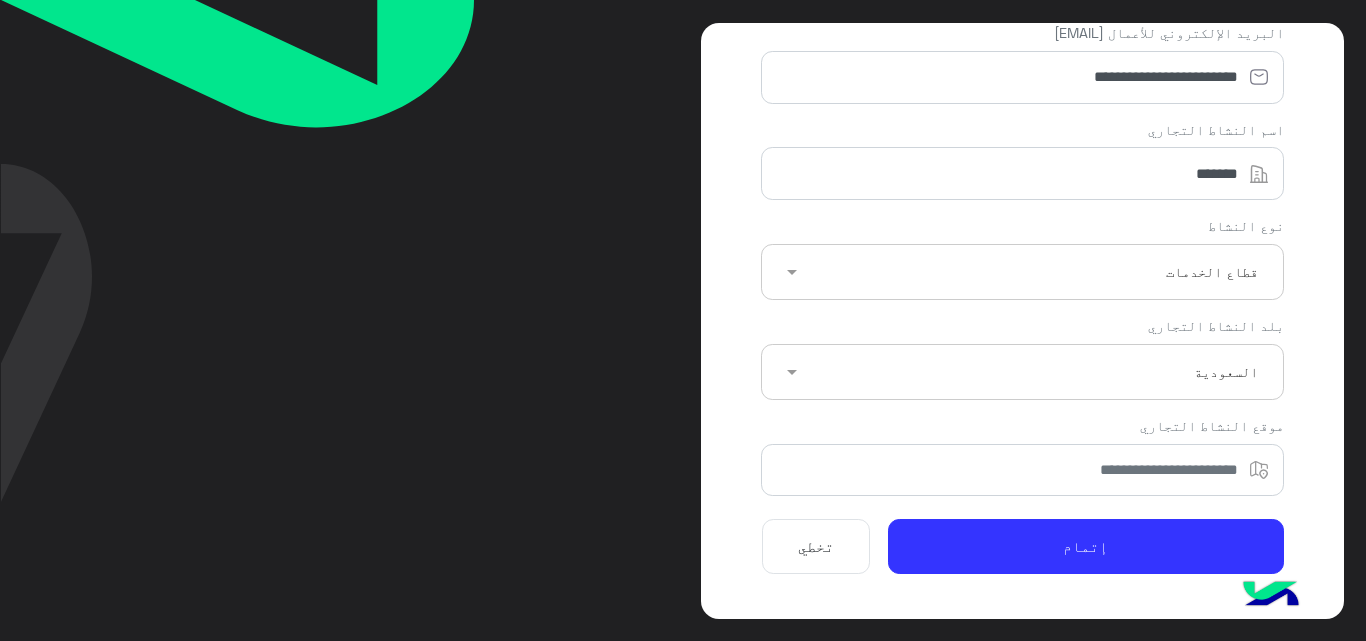 click 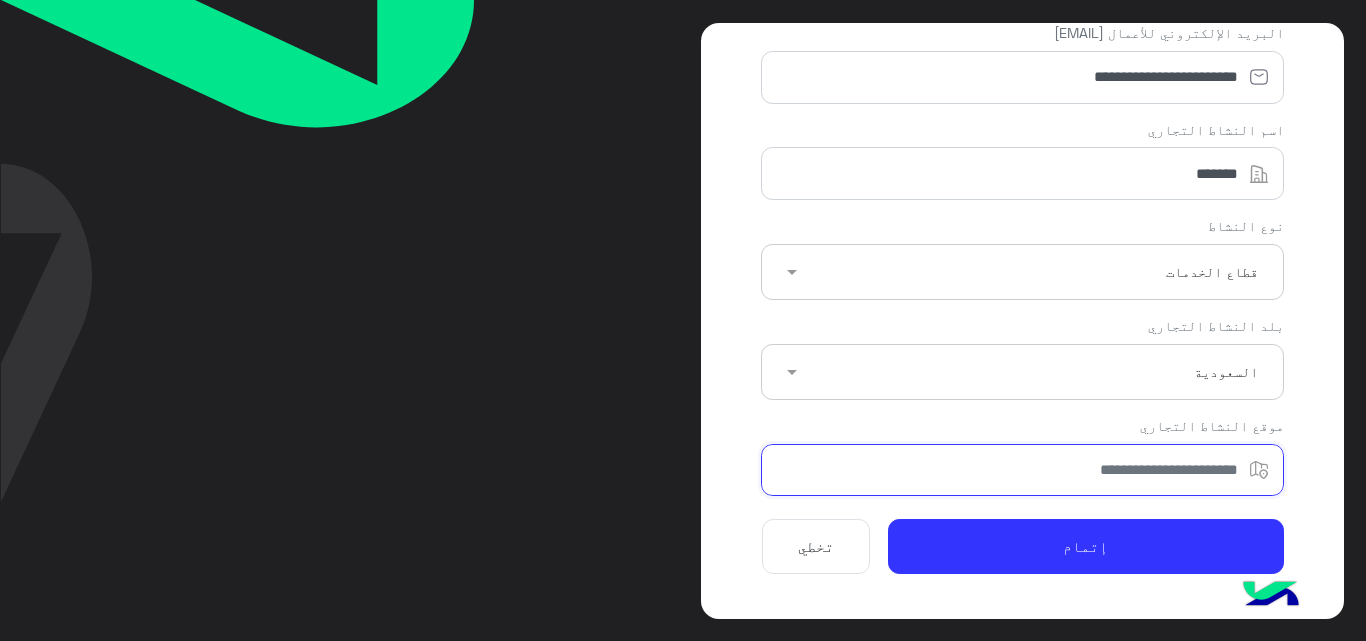 click on "موقع النشاط التجاري" at bounding box center (1022, 470) 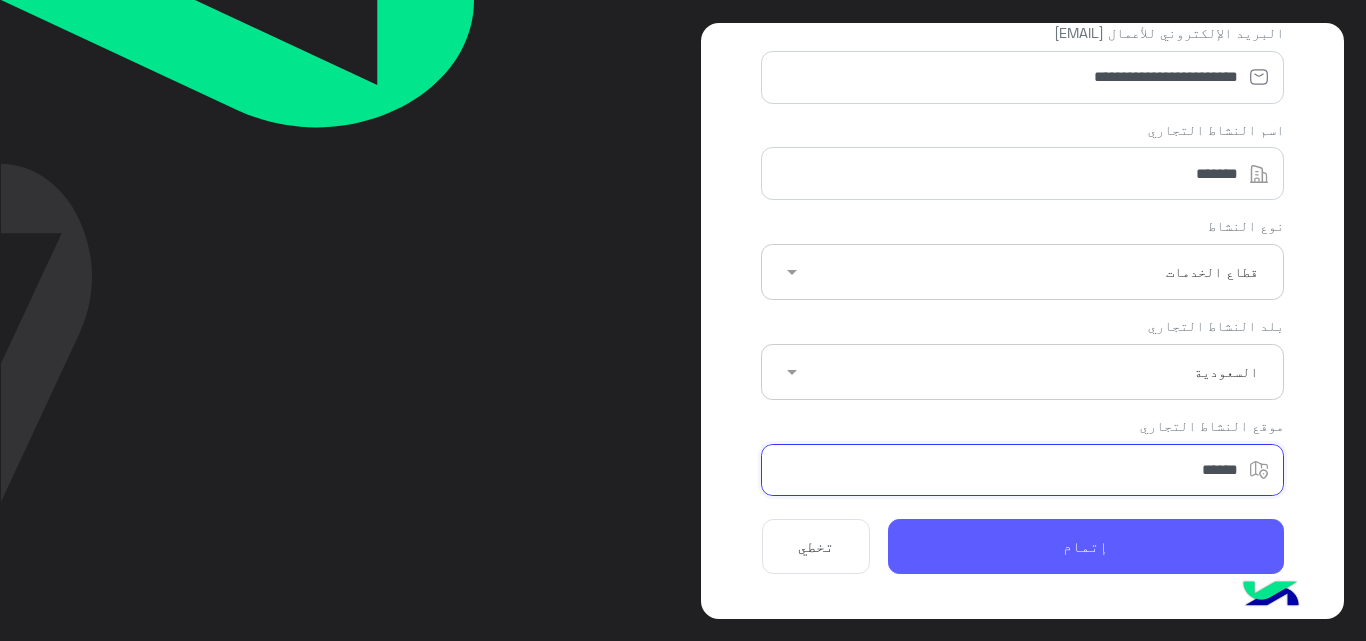 type on "******" 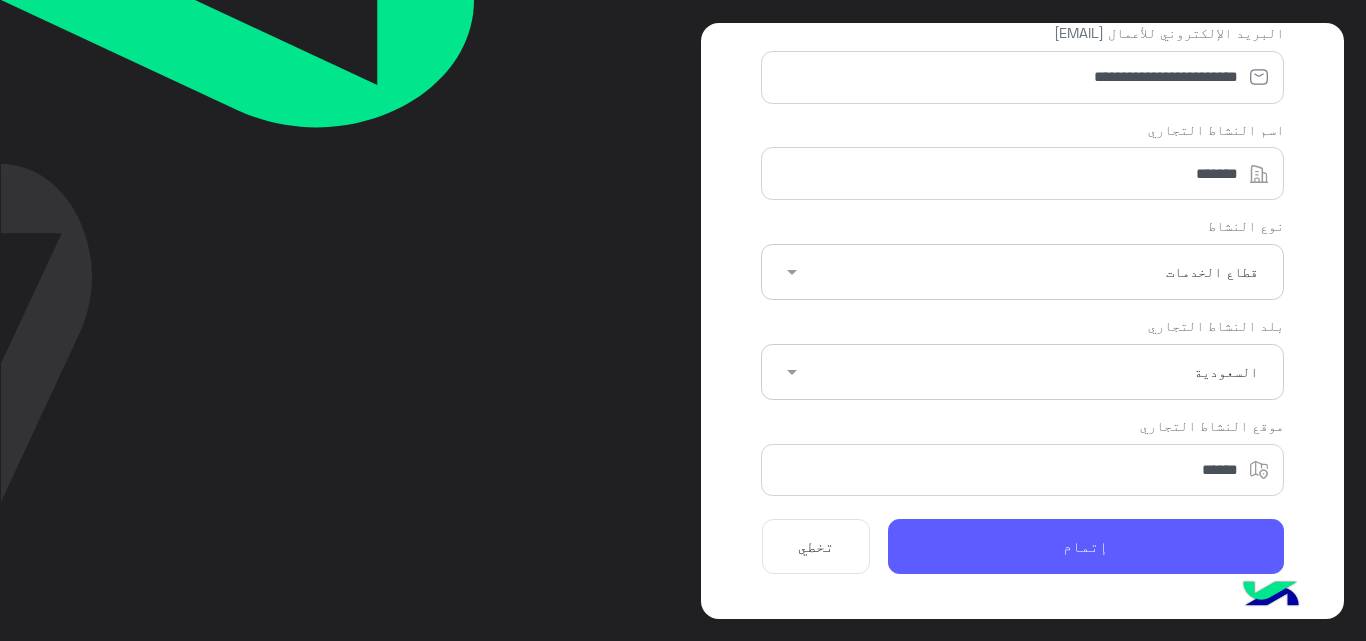 click on "إتمام" 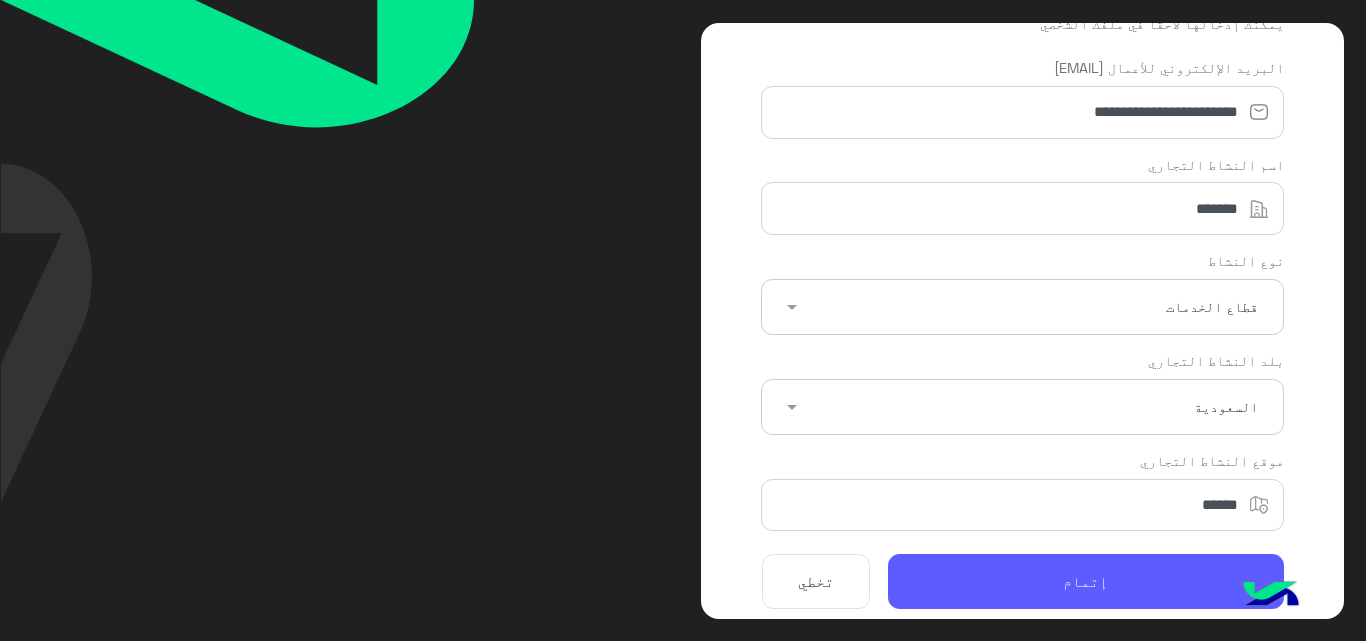 scroll, scrollTop: 191, scrollLeft: 0, axis: vertical 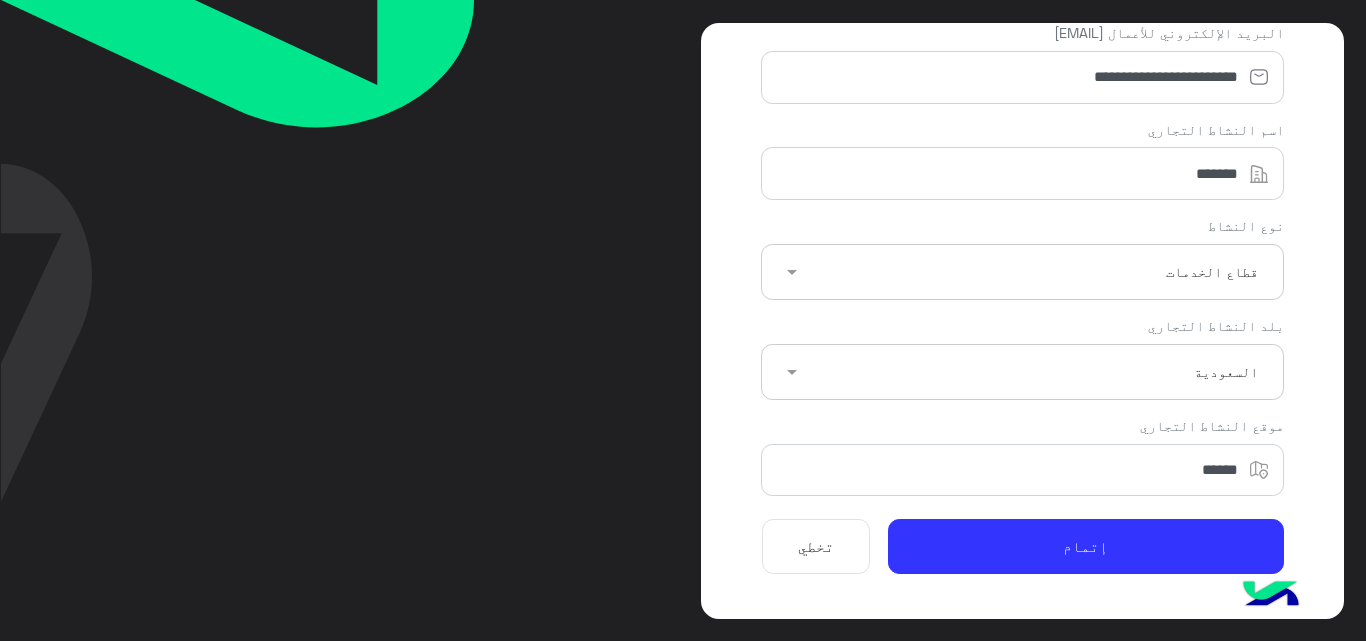 click on "تخطي" 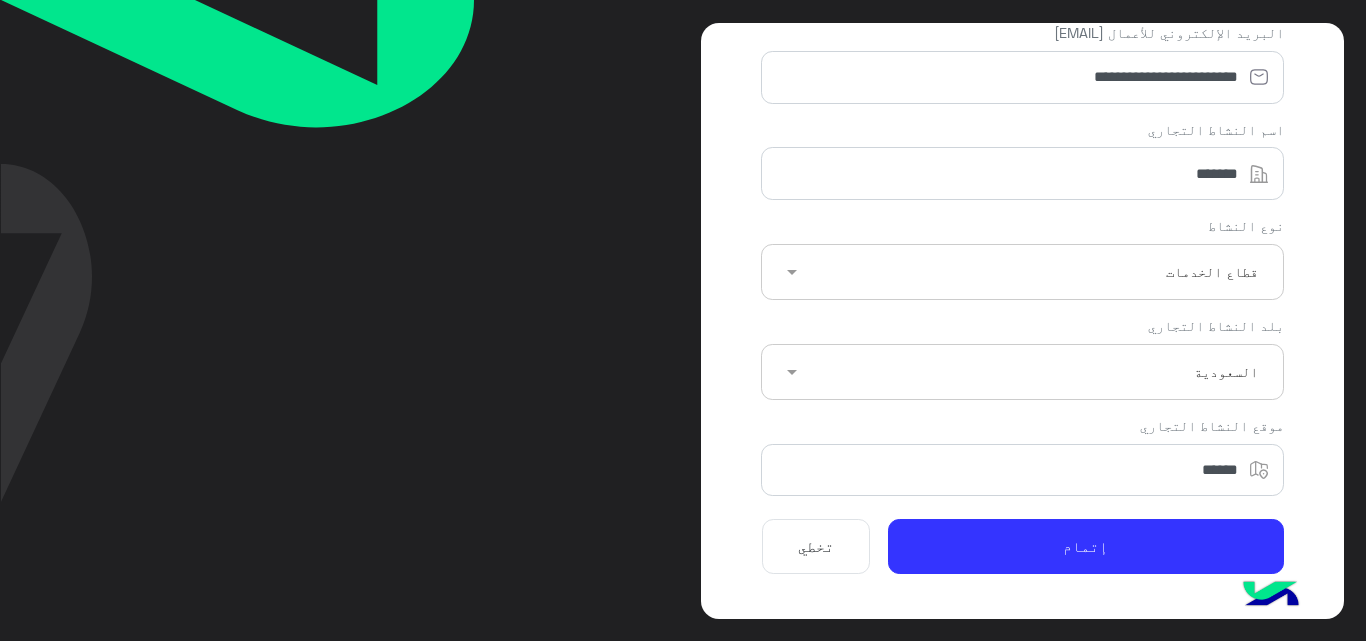 drag, startPoint x: 809, startPoint y: 542, endPoint x: 834, endPoint y: 559, distance: 30.232433 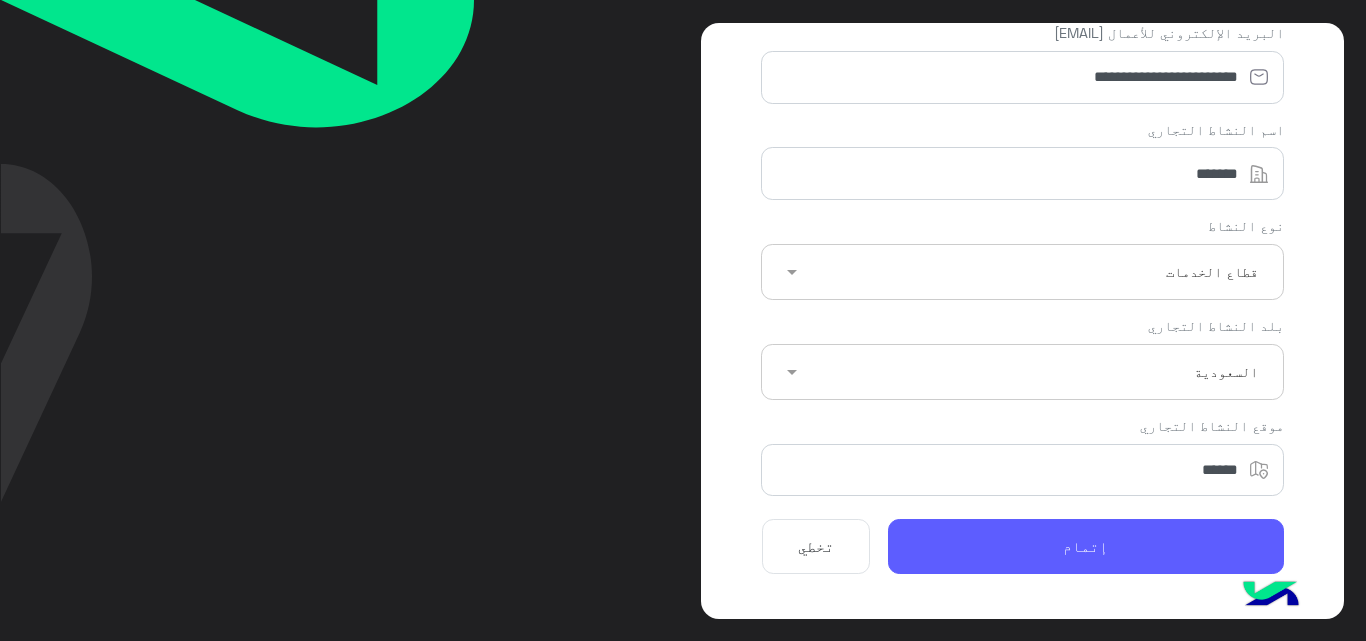 click on "إتمام" 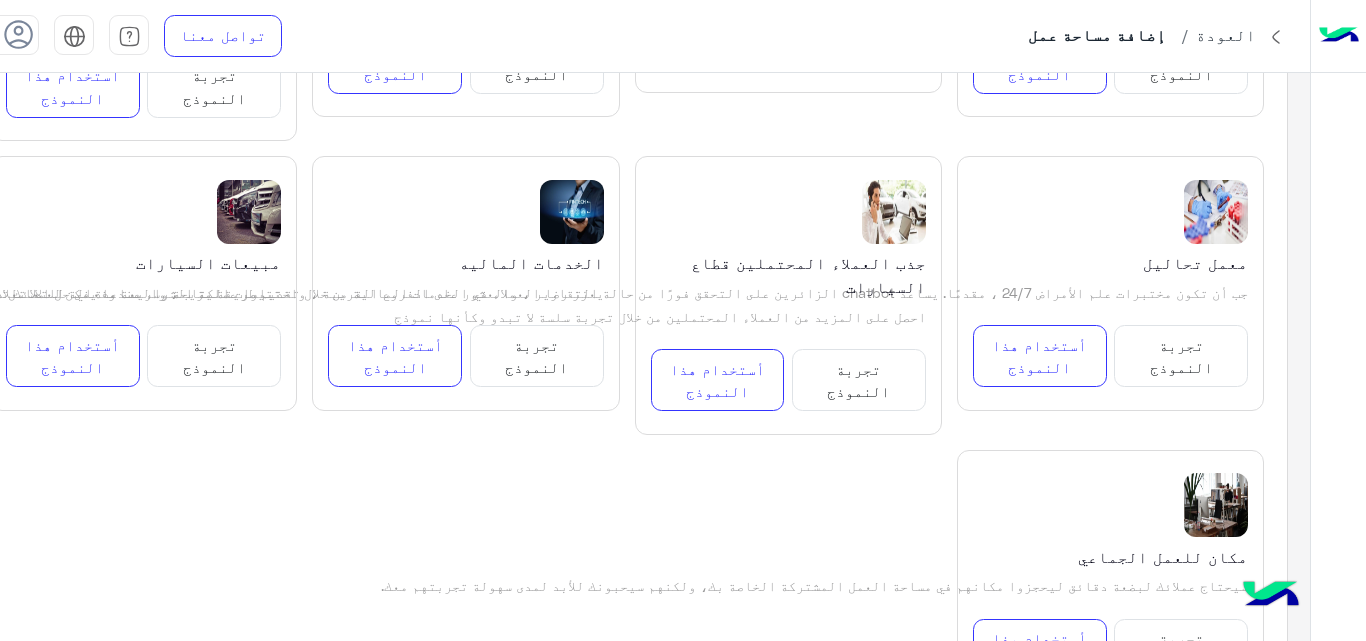 scroll, scrollTop: 2600, scrollLeft: 0, axis: vertical 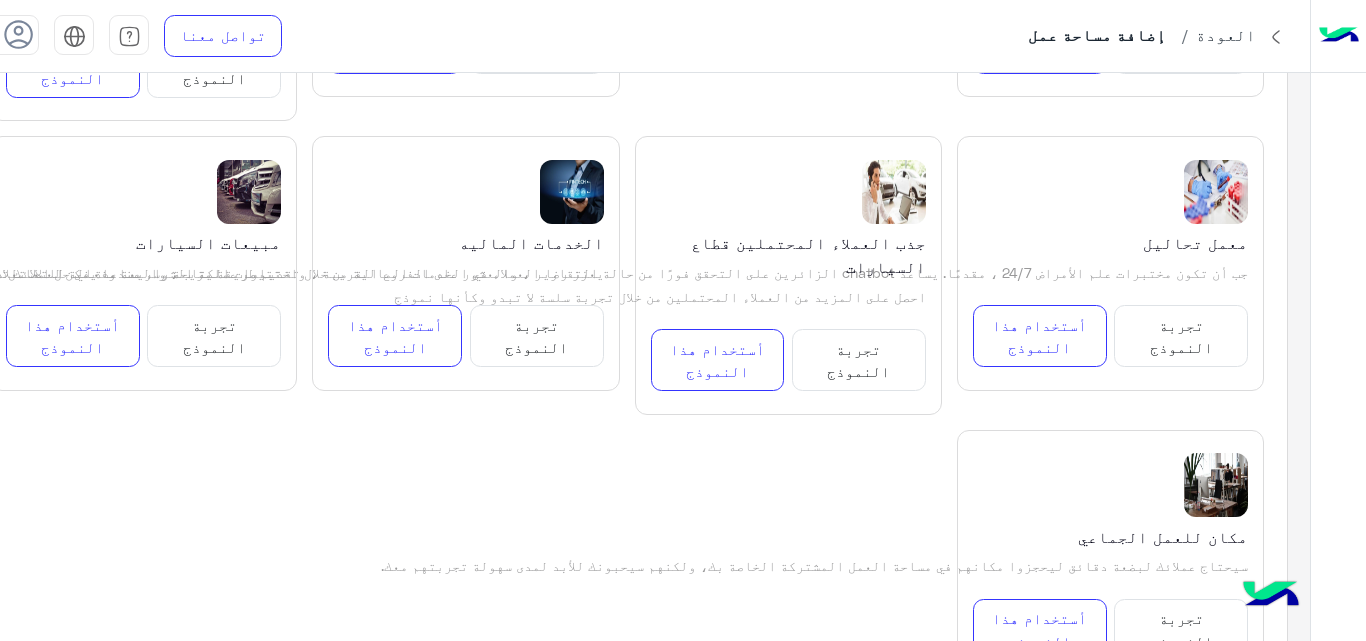 click on "تجربة النموذج" at bounding box center [537, 336] 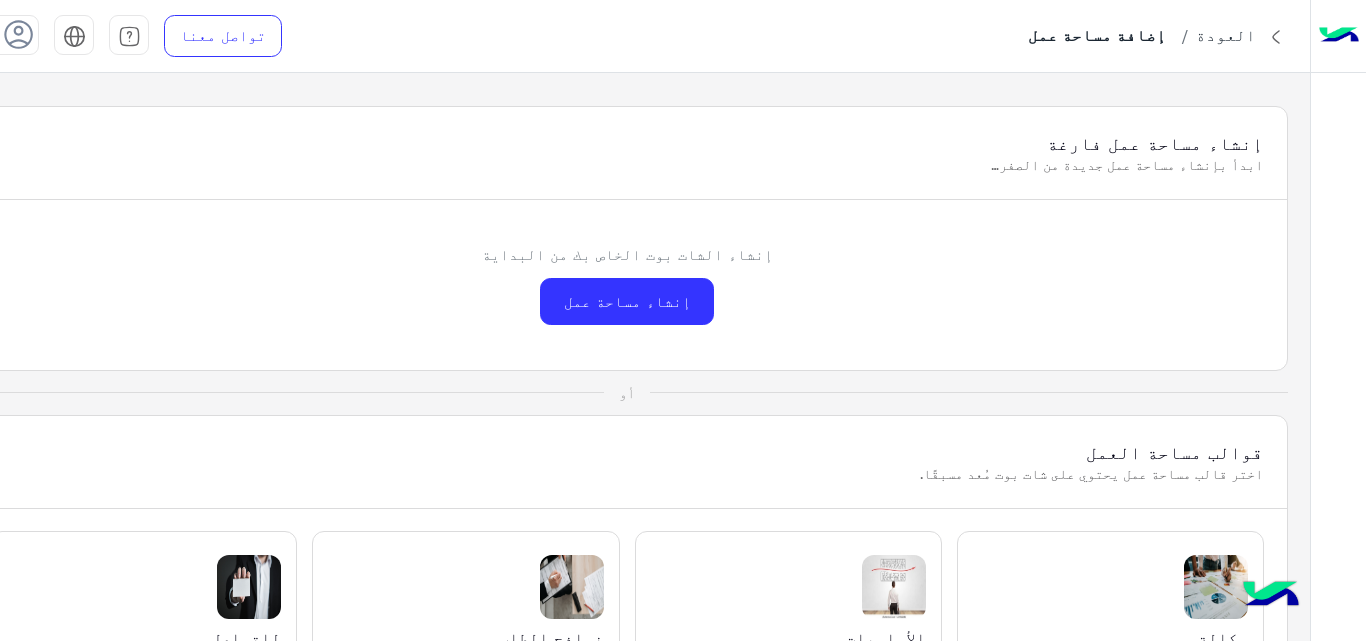 scroll, scrollTop: 0, scrollLeft: 0, axis: both 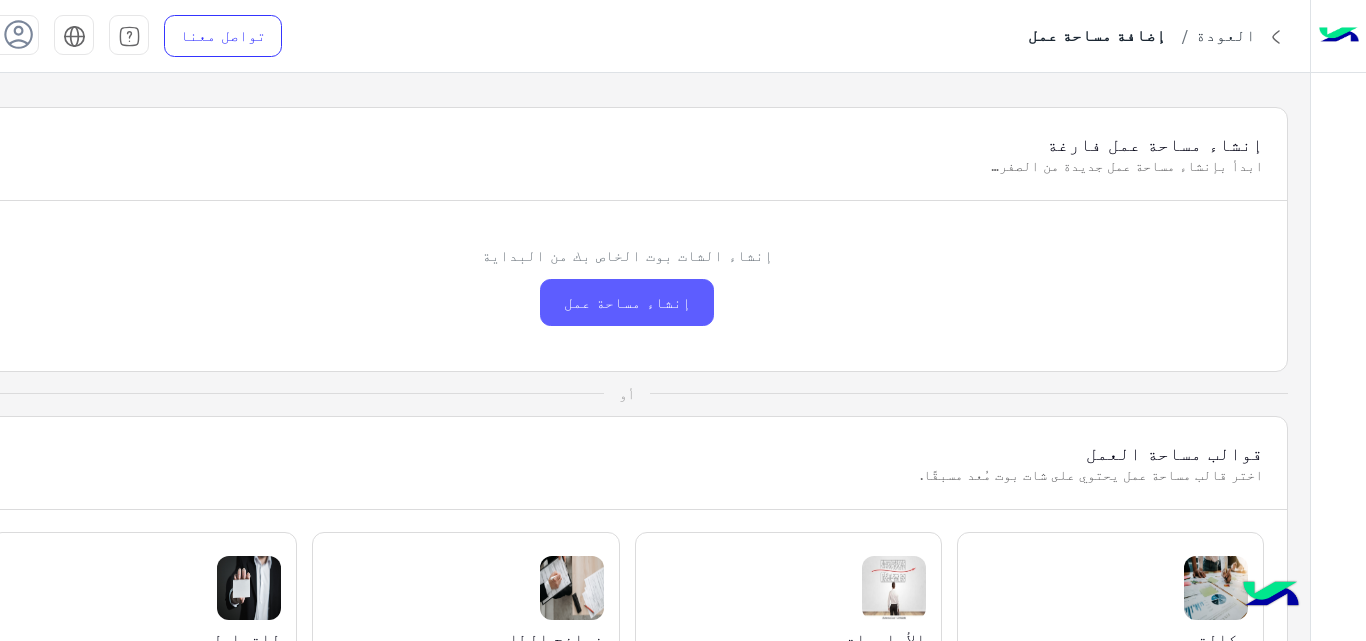 click on "إنشاء مساحة عمل" 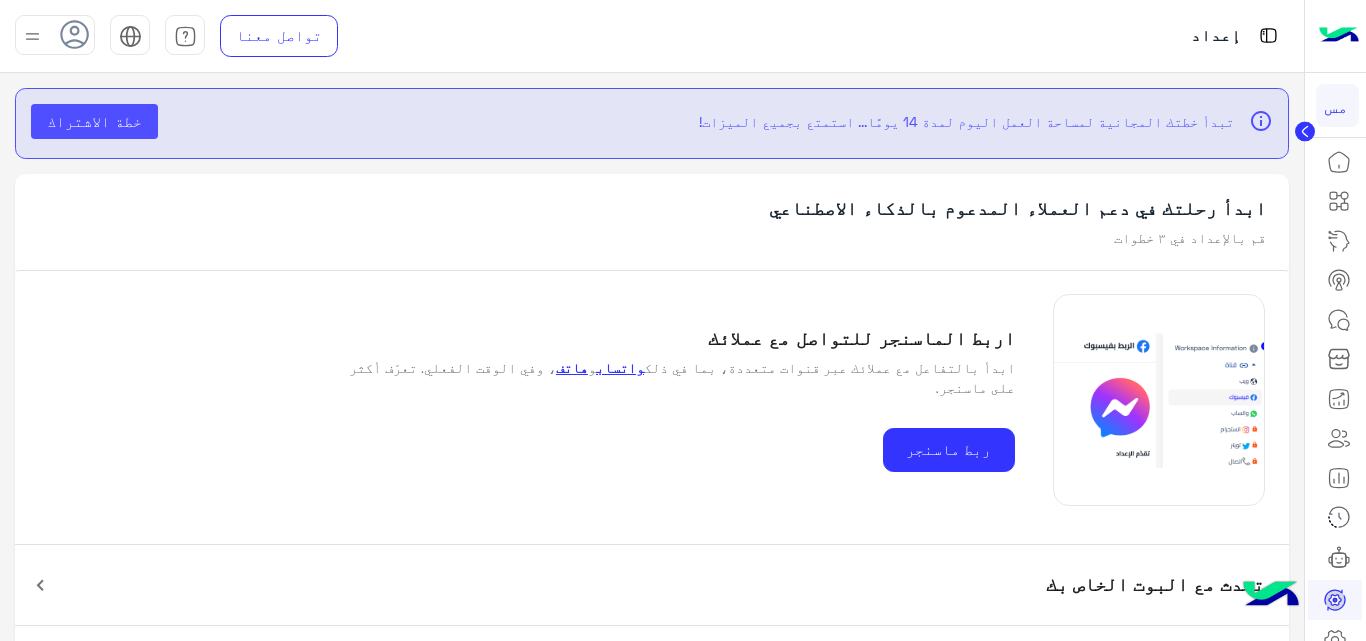 click at bounding box center [32, 36] 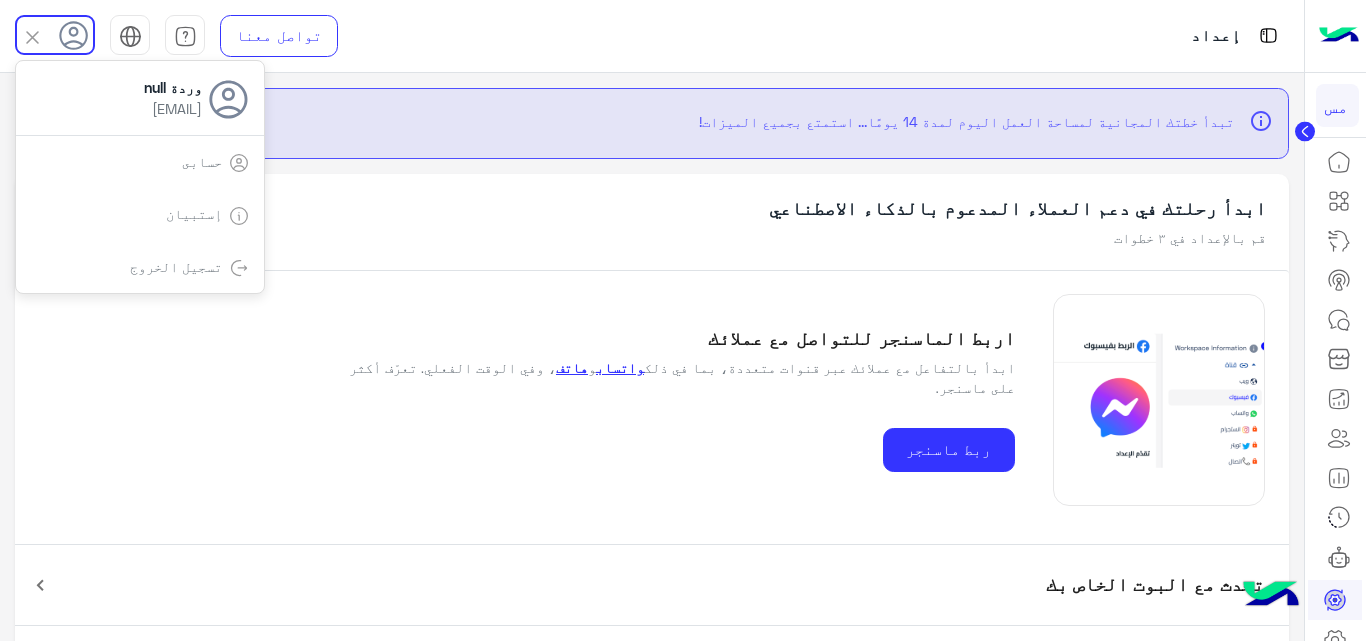 click on "حسابى" at bounding box center (202, 161) 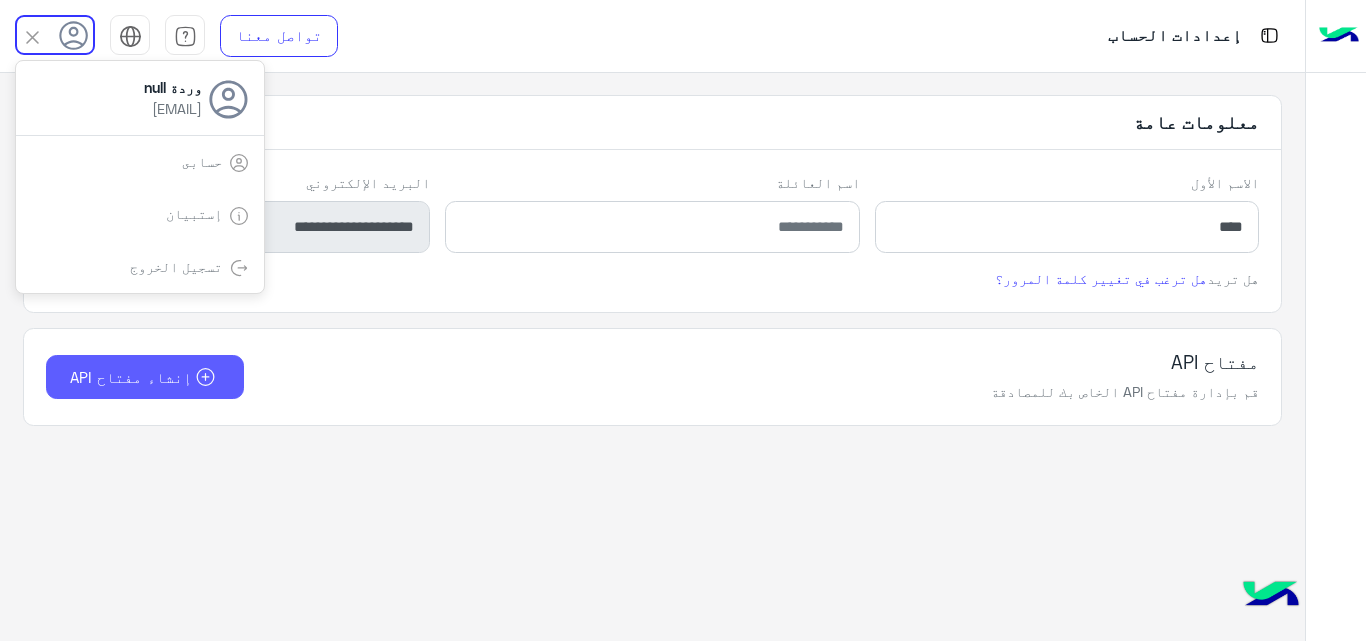 click 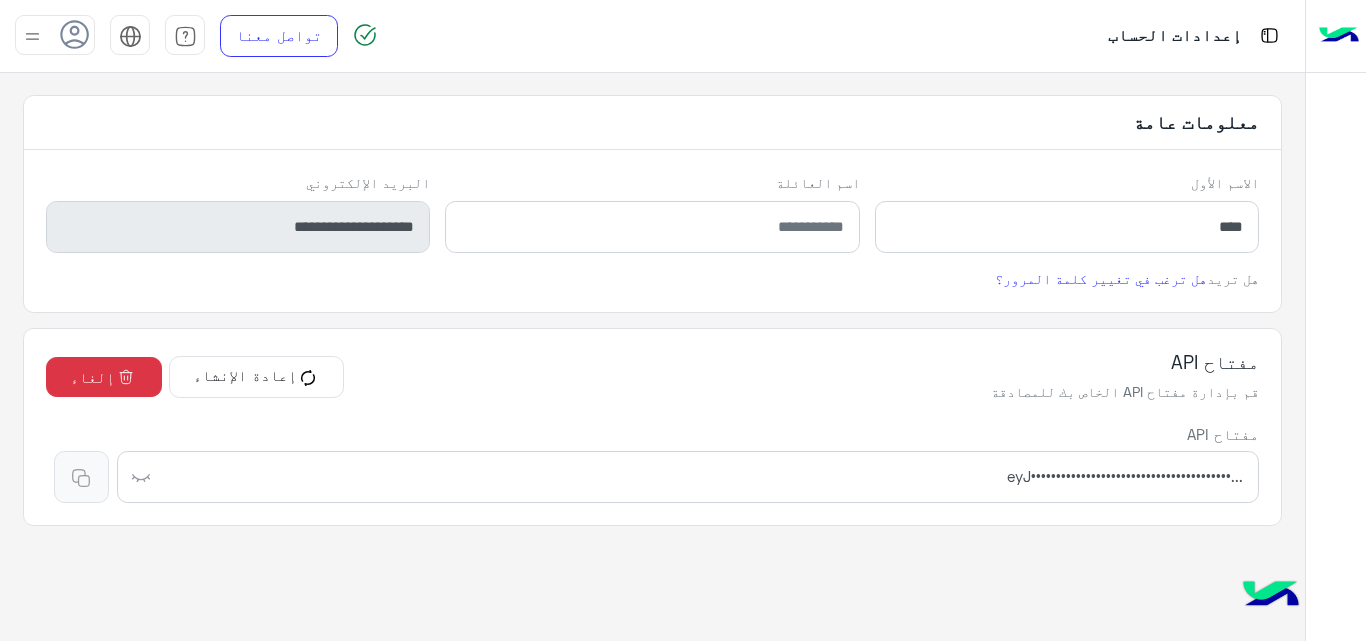 click 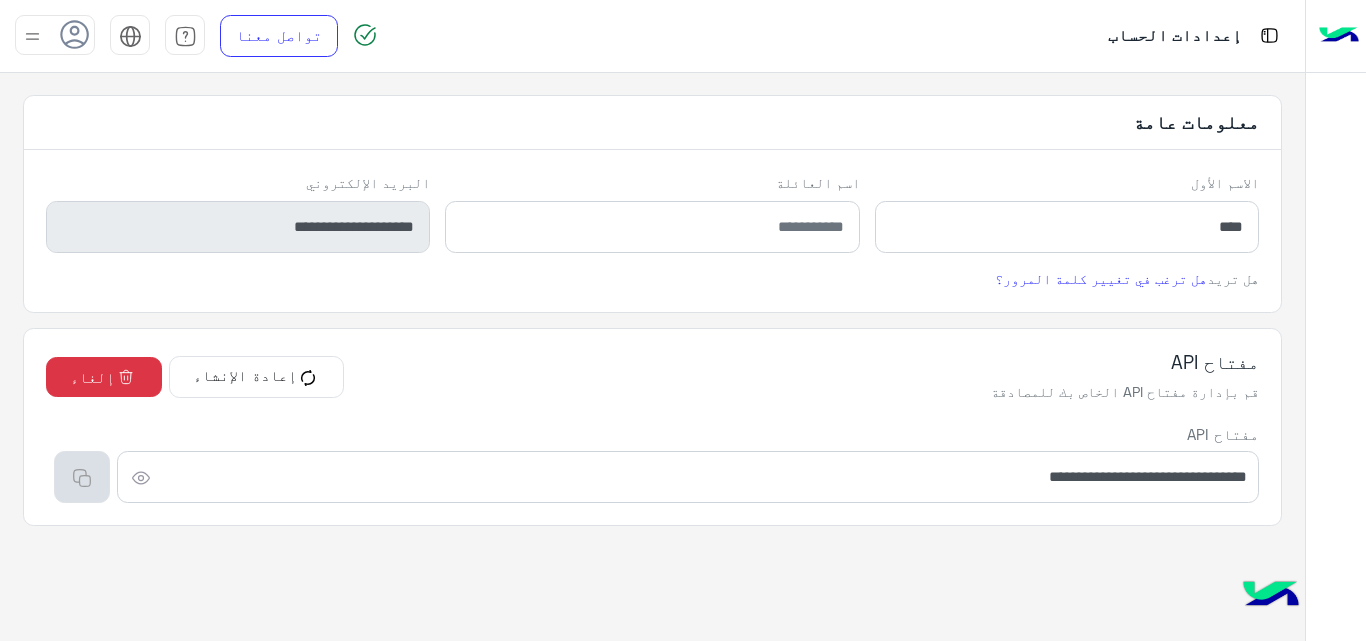 click 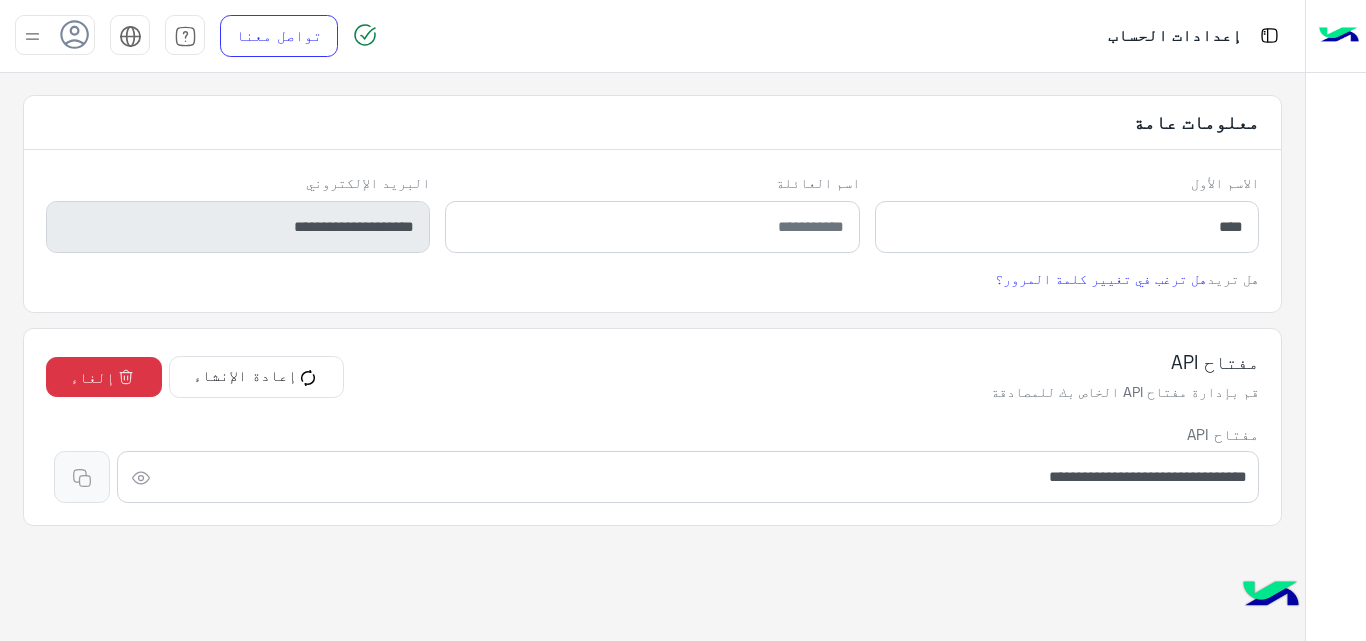 click 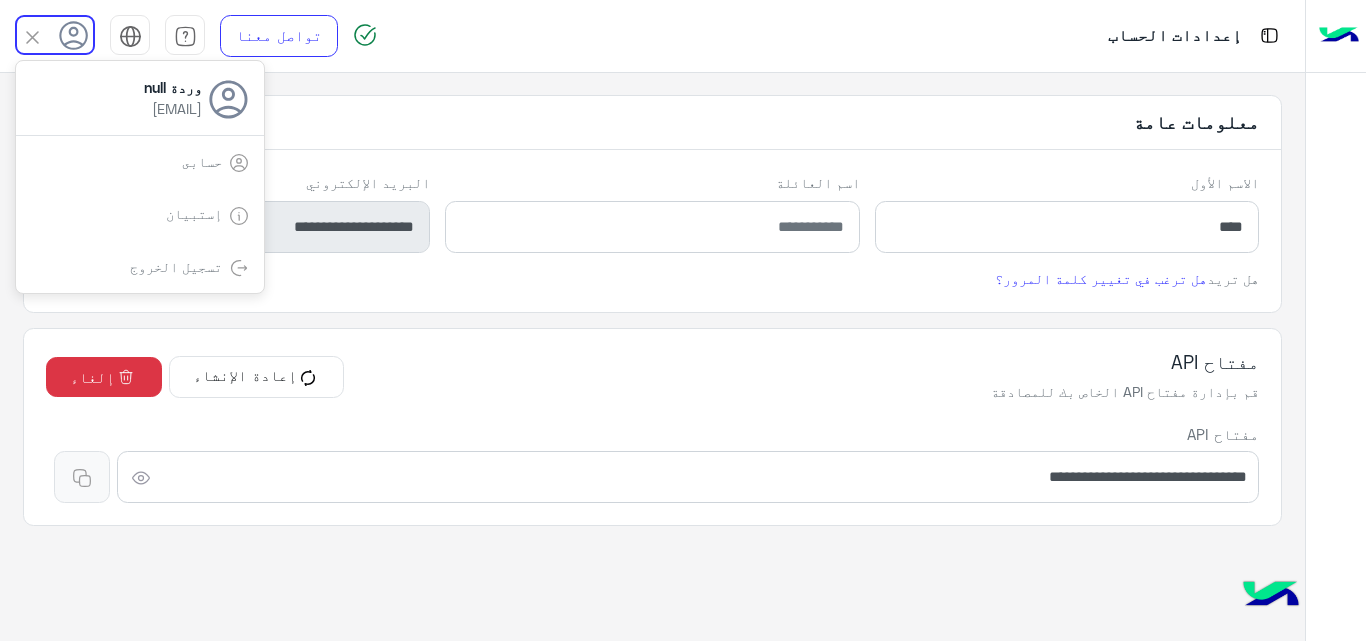 drag, startPoint x: 384, startPoint y: 118, endPoint x: 287, endPoint y: 97, distance: 99.24717 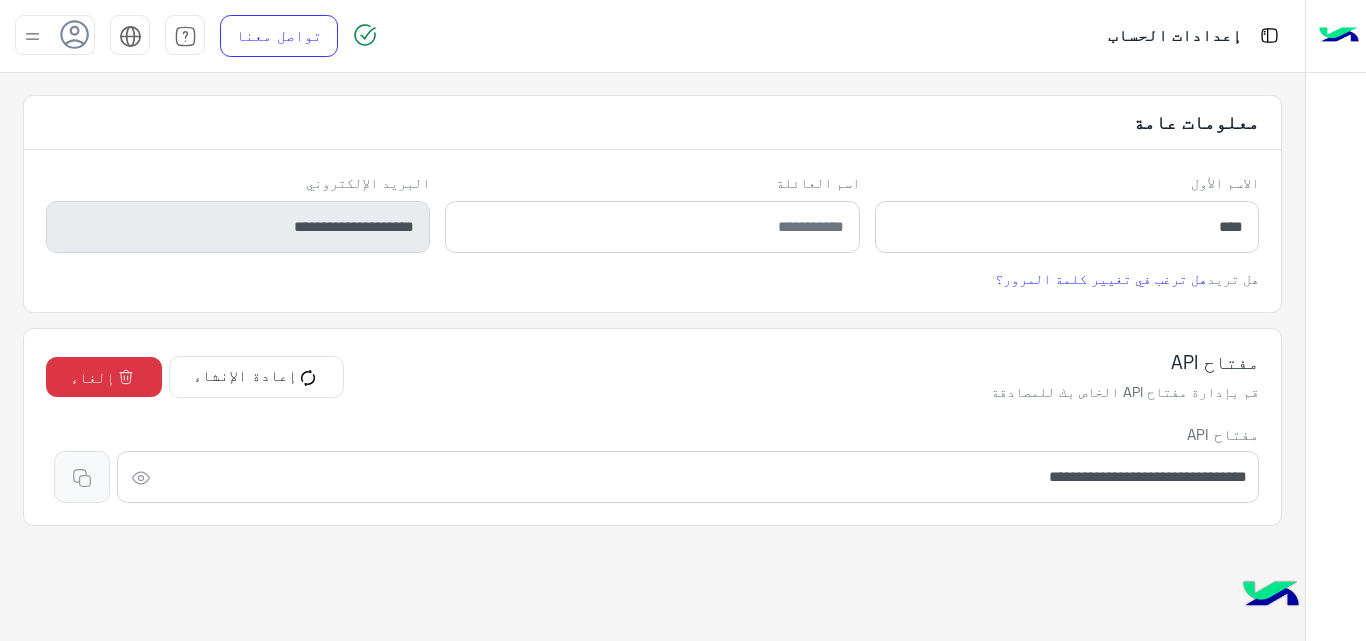 click at bounding box center [32, 36] 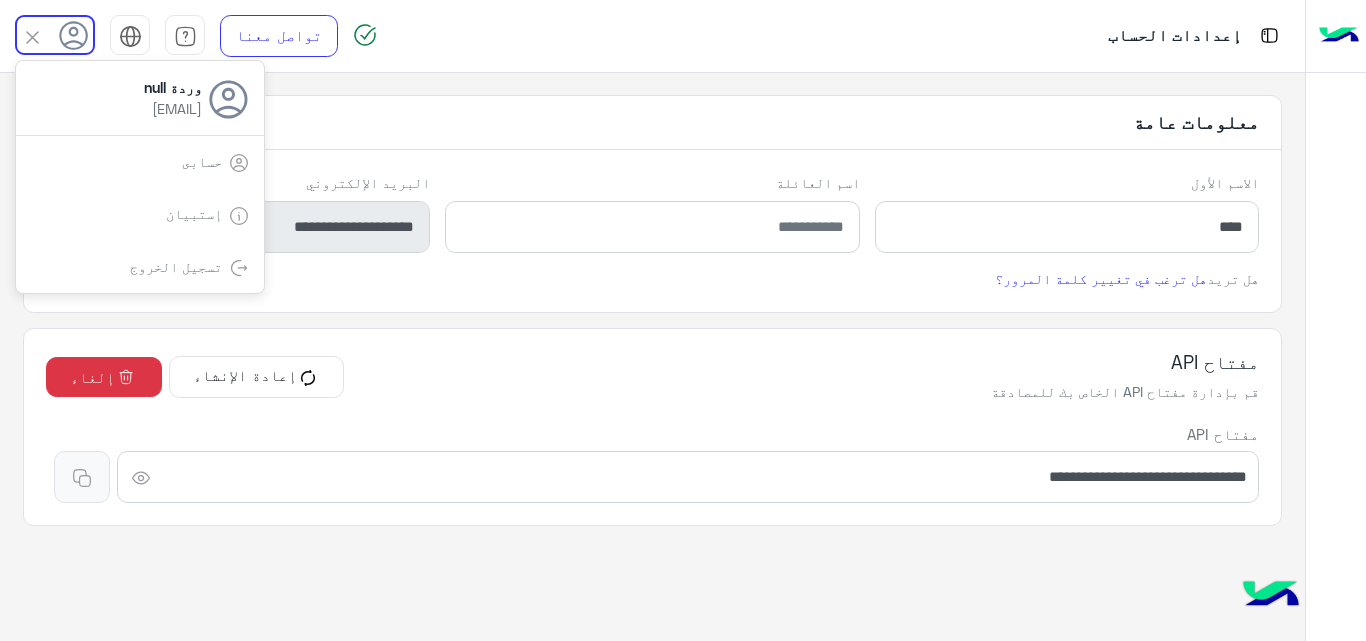 drag, startPoint x: 670, startPoint y: 385, endPoint x: 664, endPoint y: 370, distance: 16.155495 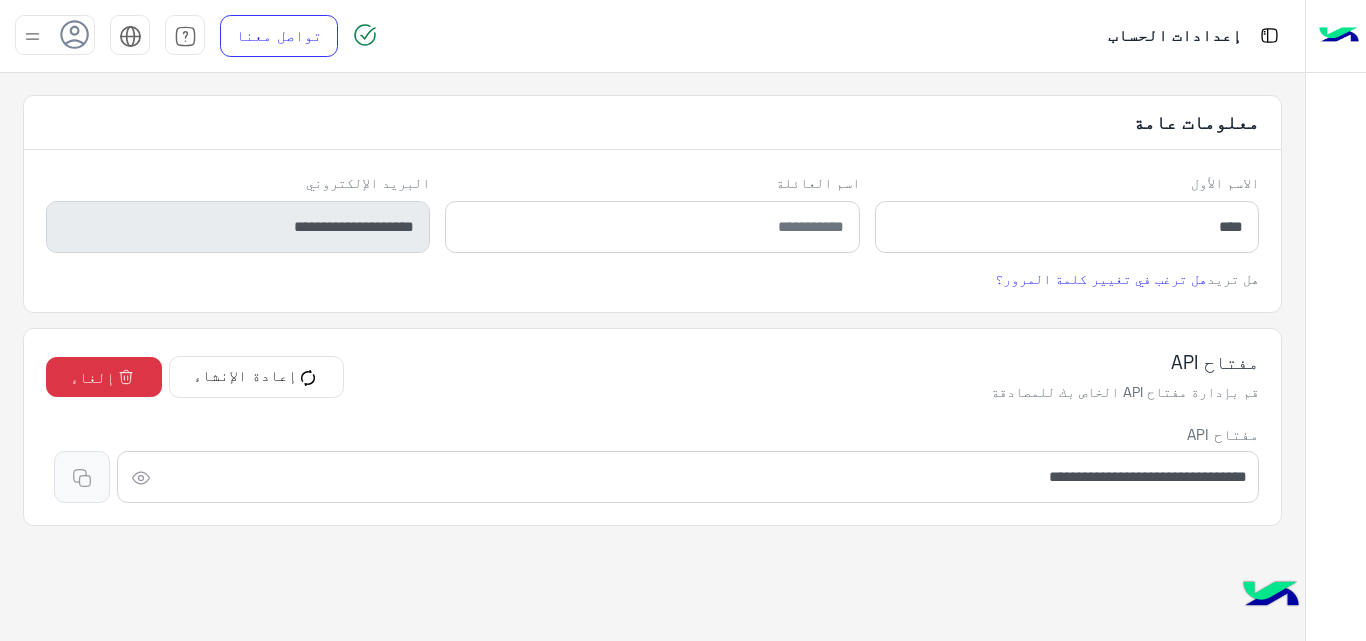 click 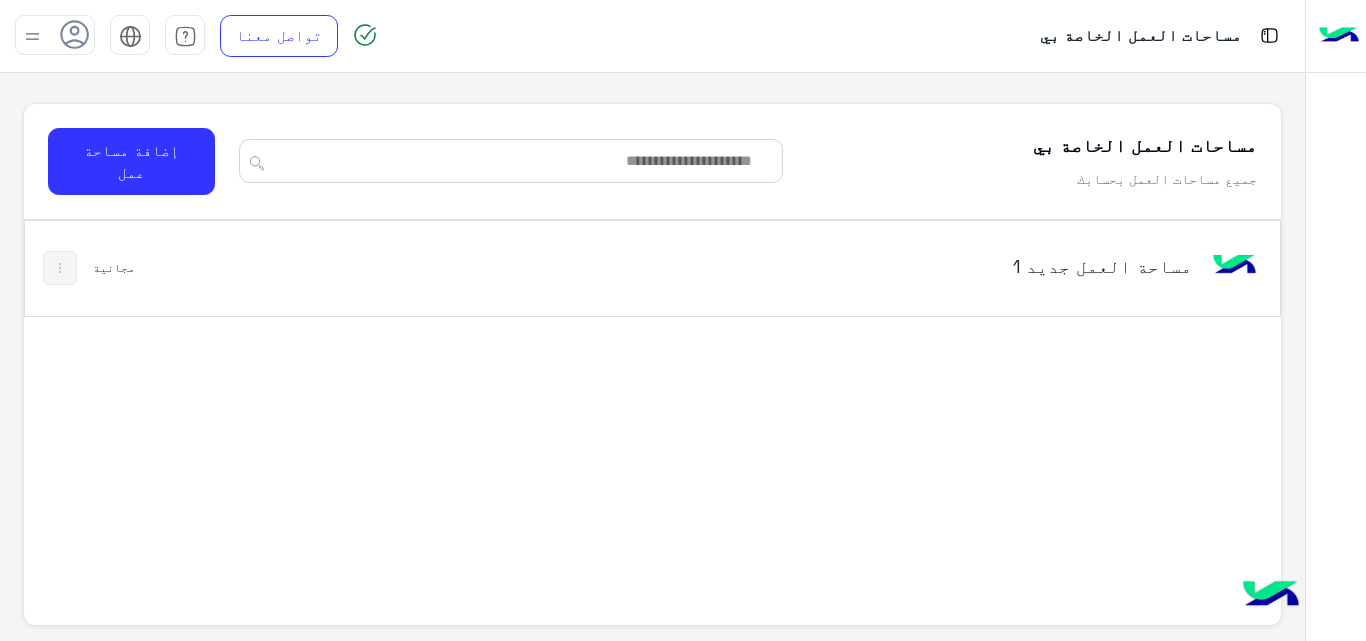 click on "مساحة العمل‎ جديد 1" at bounding box center [972, 266] 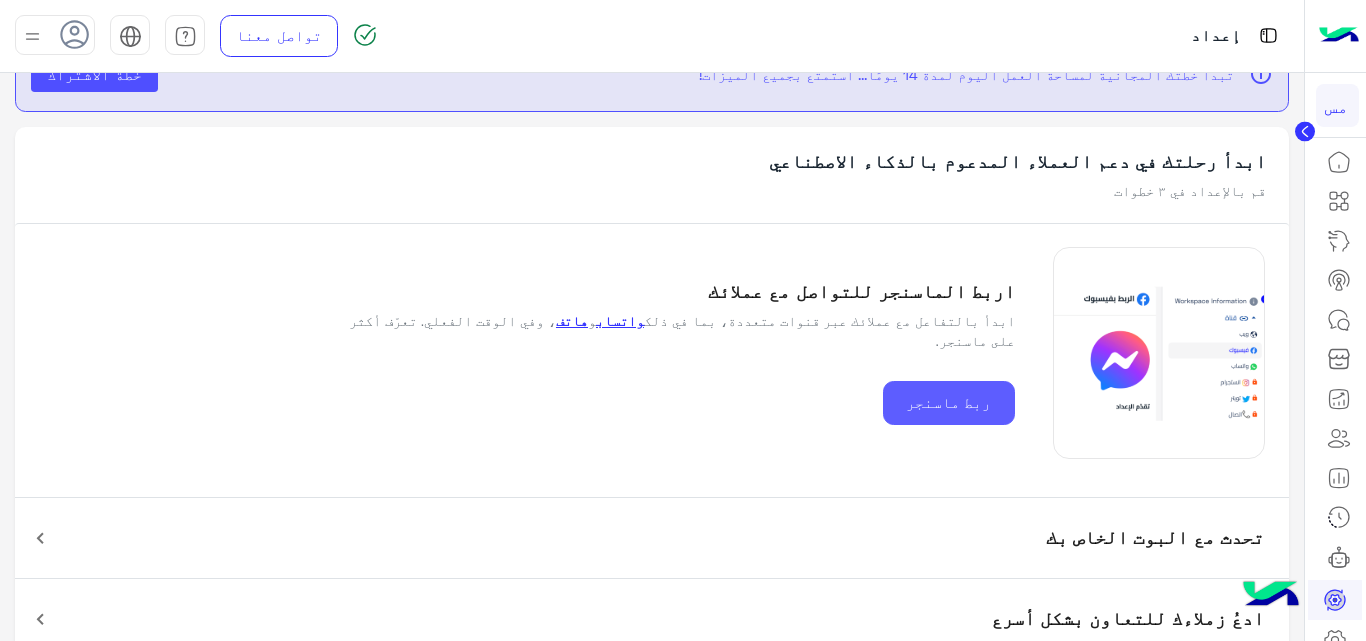 scroll, scrollTop: 80, scrollLeft: 0, axis: vertical 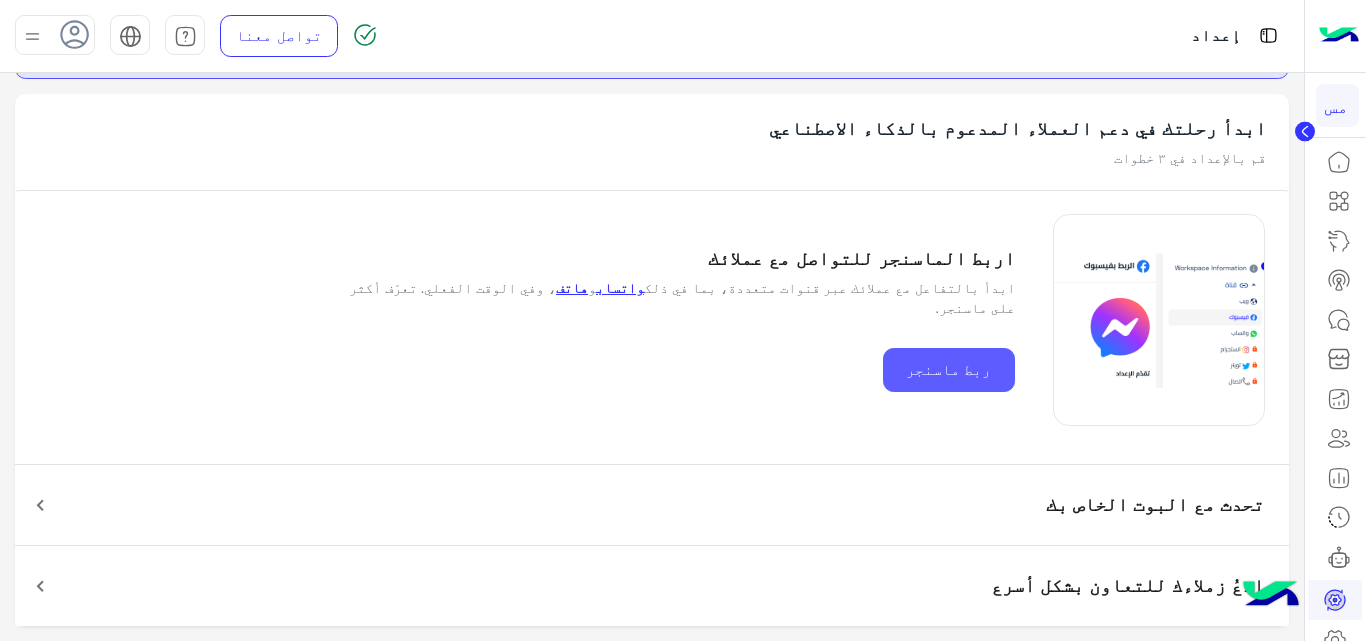 click on "ربط ماسنجر" at bounding box center [949, 370] 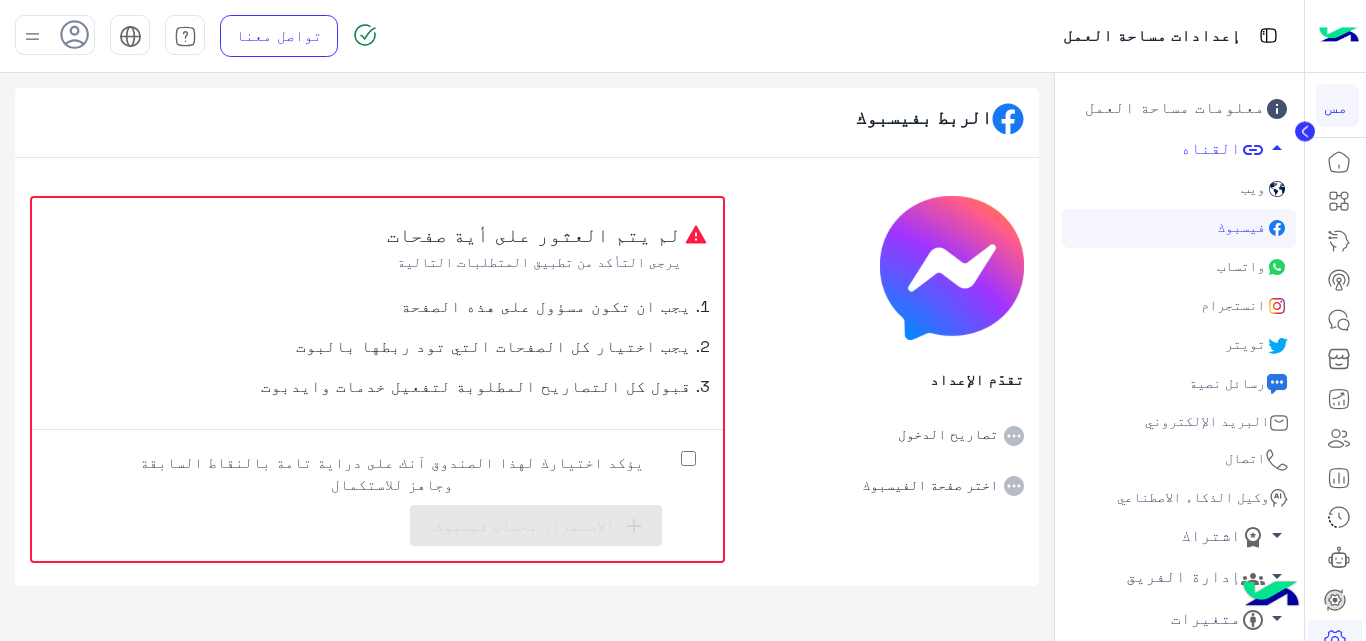 click on "واتساب" 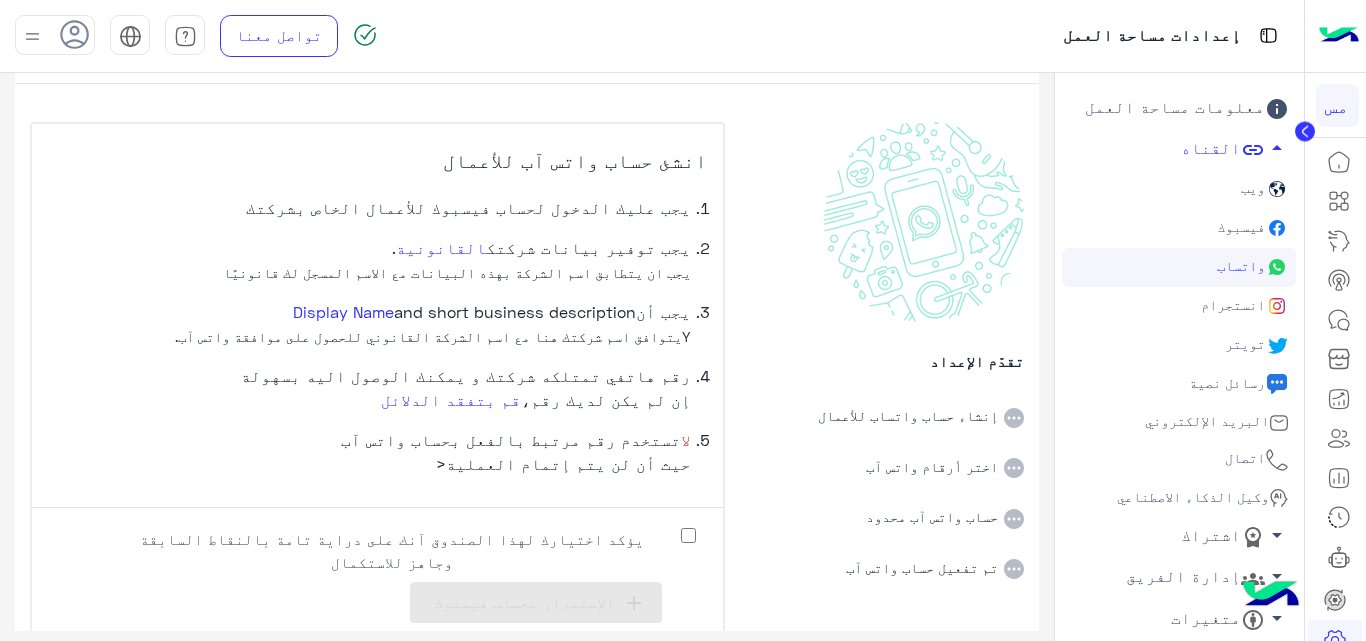 scroll, scrollTop: 90, scrollLeft: 0, axis: vertical 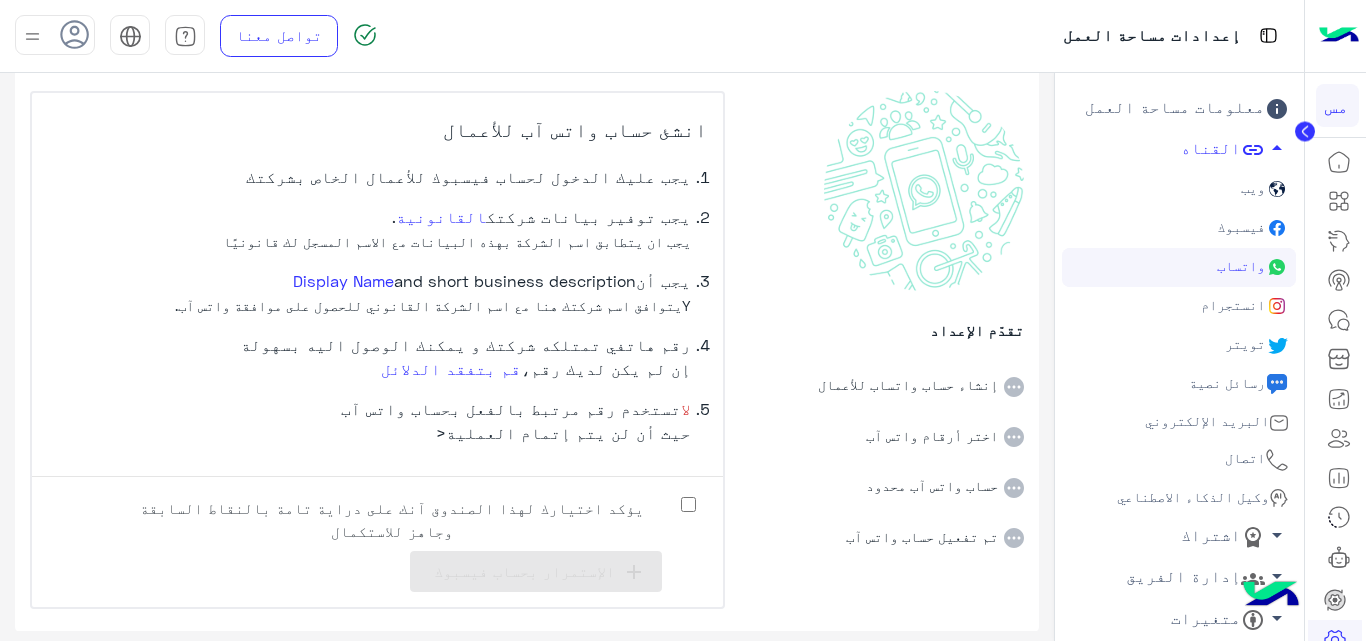 click on "يؤكد اختيارك لهذا الصندوق آنك على دراية تامة بالنقاط السابقة وجاهز للاستكمال" at bounding box center [407, 514] 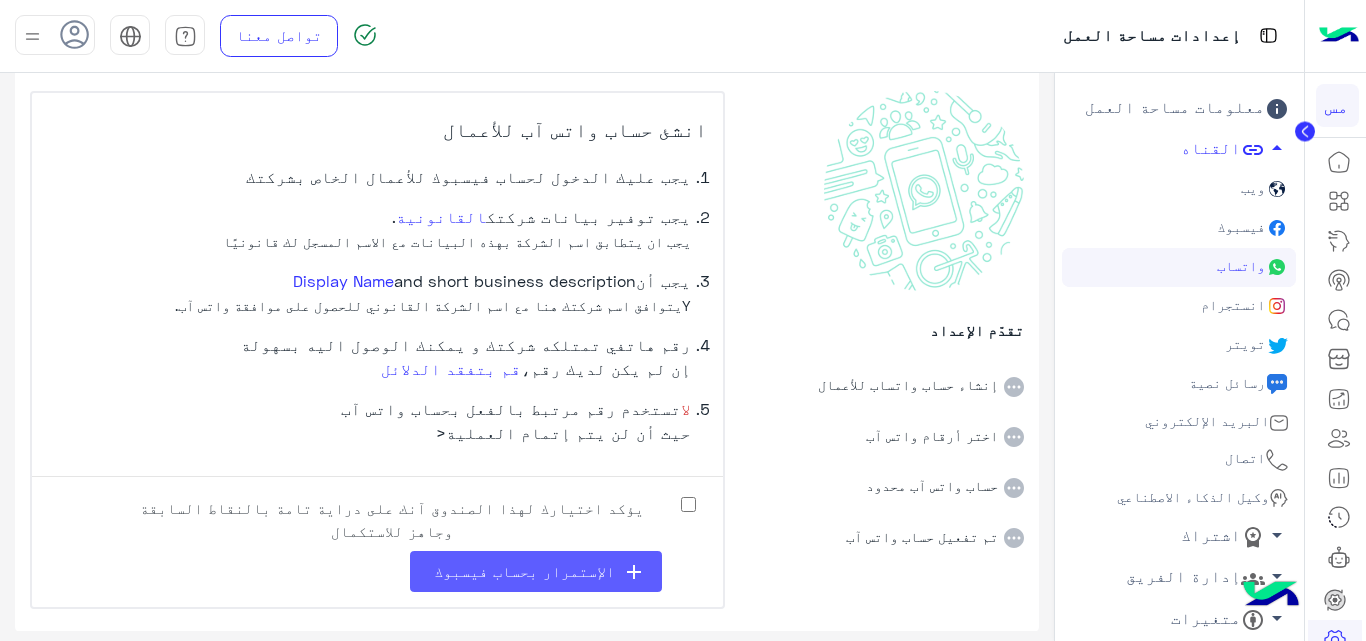 click on "الإستمرار بحساب فيسبوك" at bounding box center (524, 571) 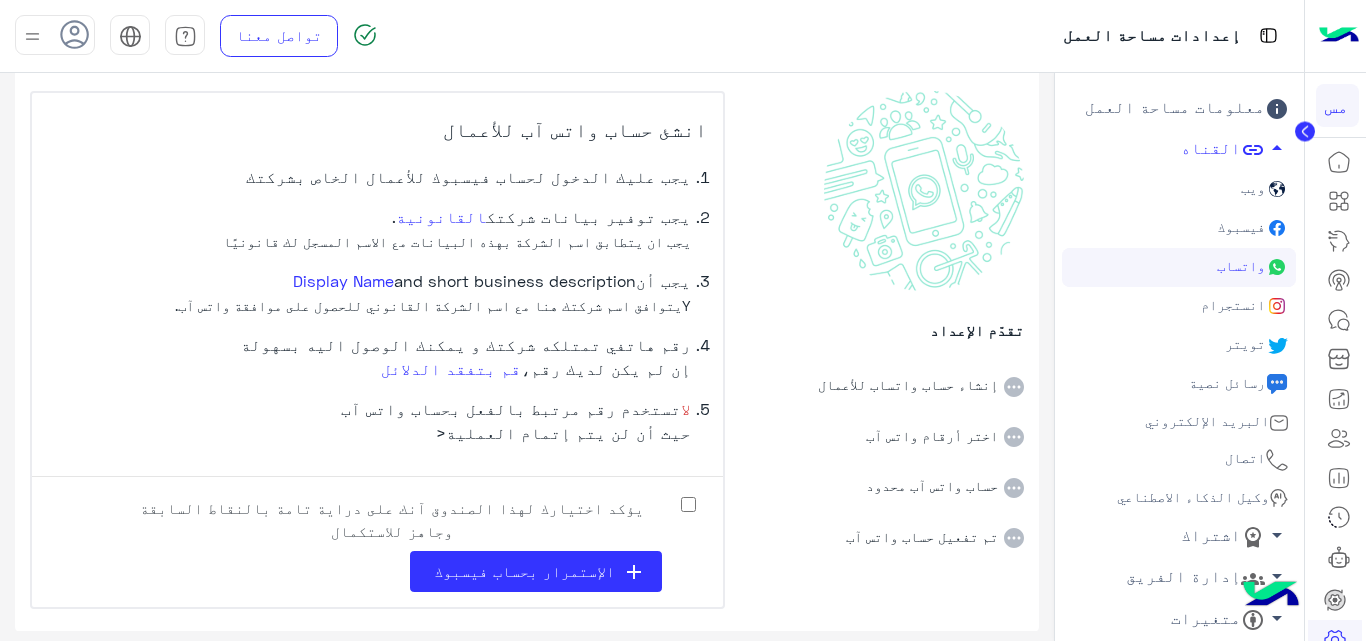 click on "واتساب" 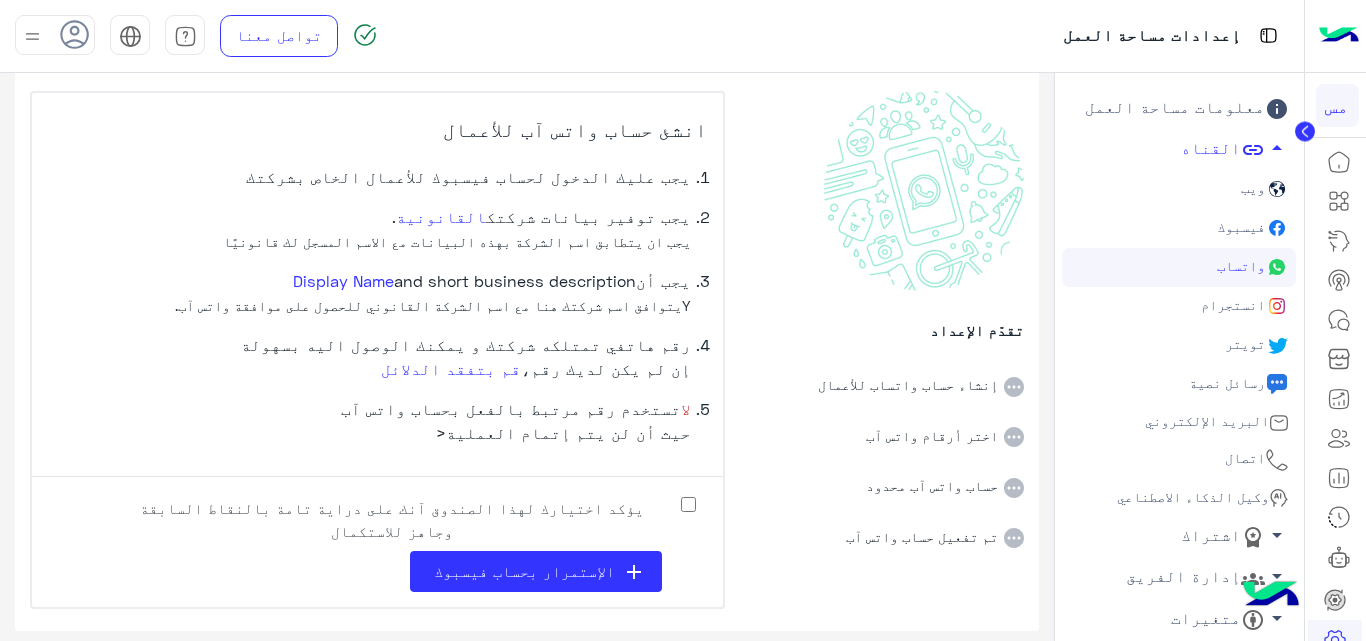 click on "رسائل نصية" 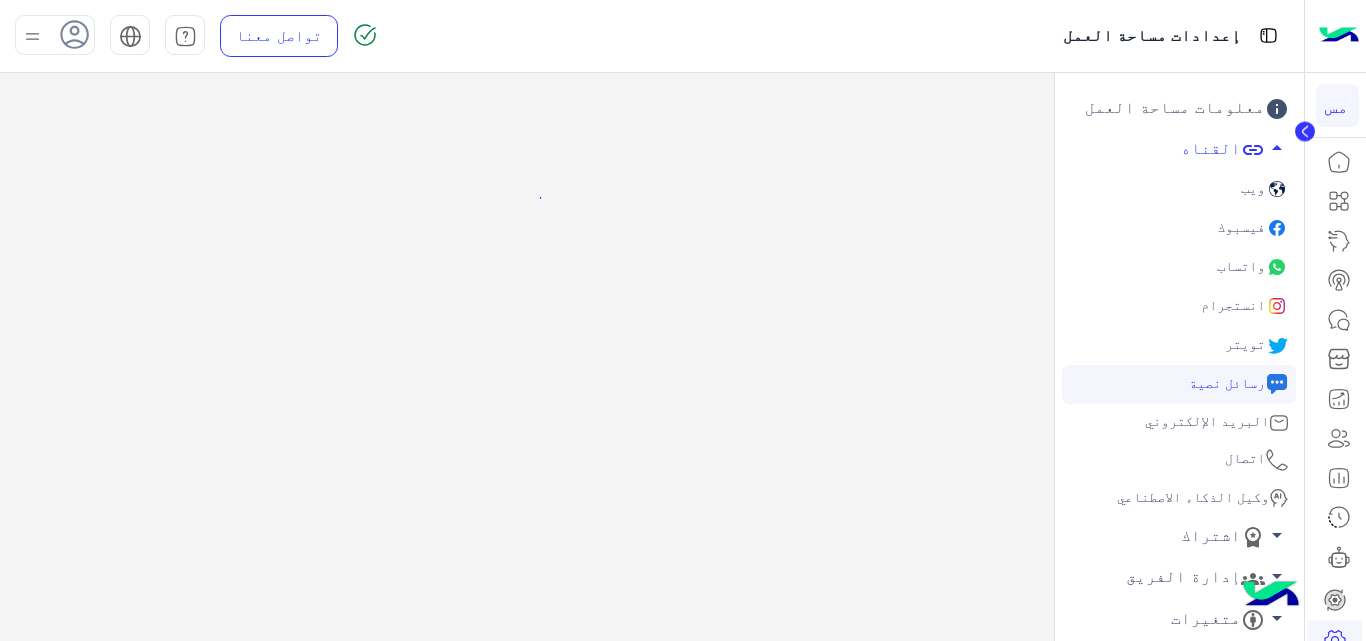 scroll, scrollTop: 0, scrollLeft: 0, axis: both 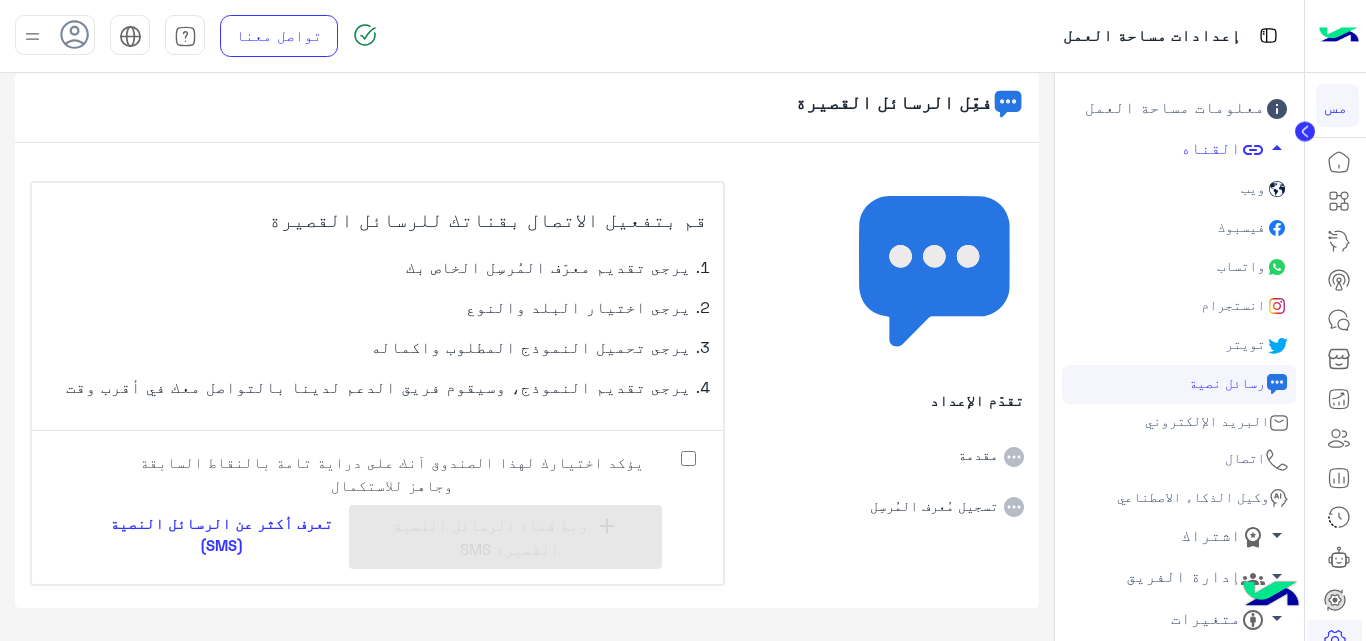 click on "واتساب" 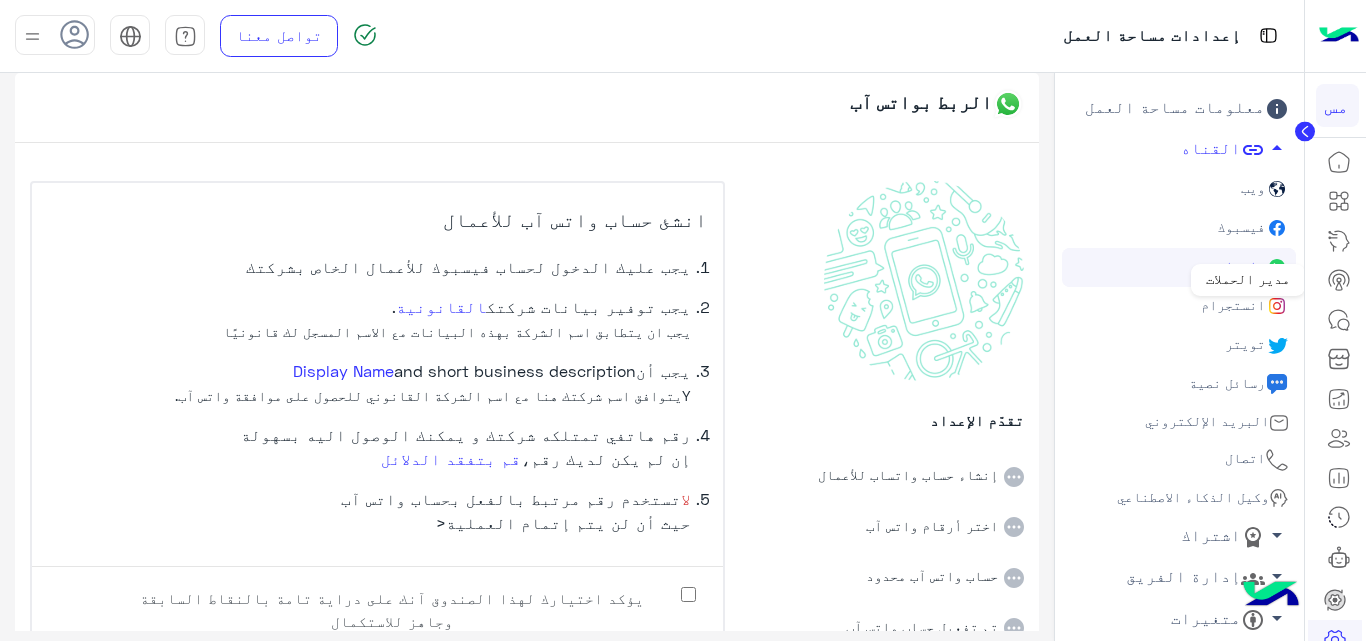 click 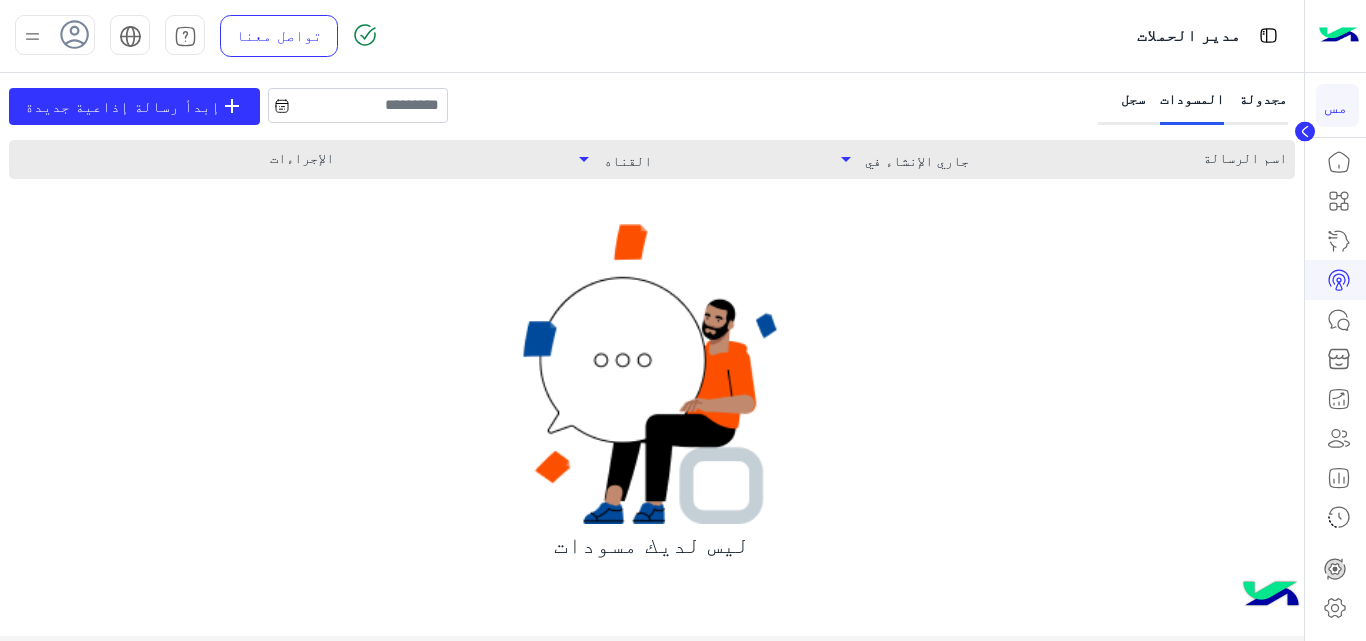click on "القناه arrow_drop_down" 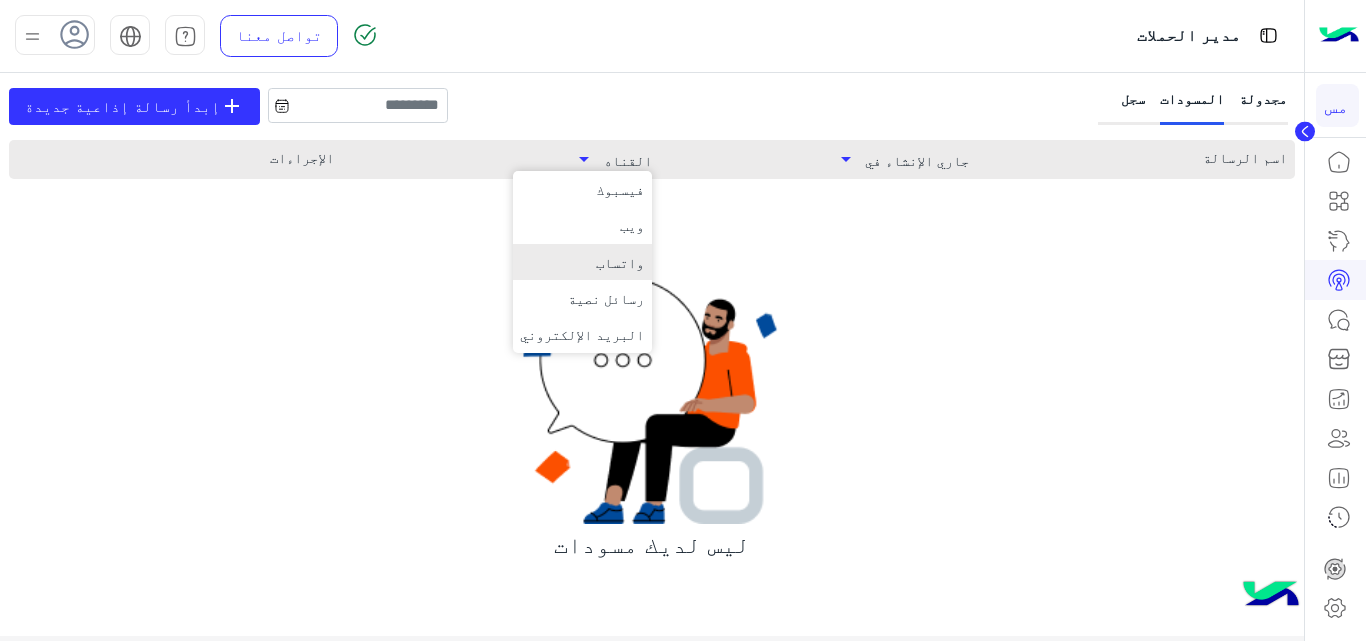 click on "واتساب" 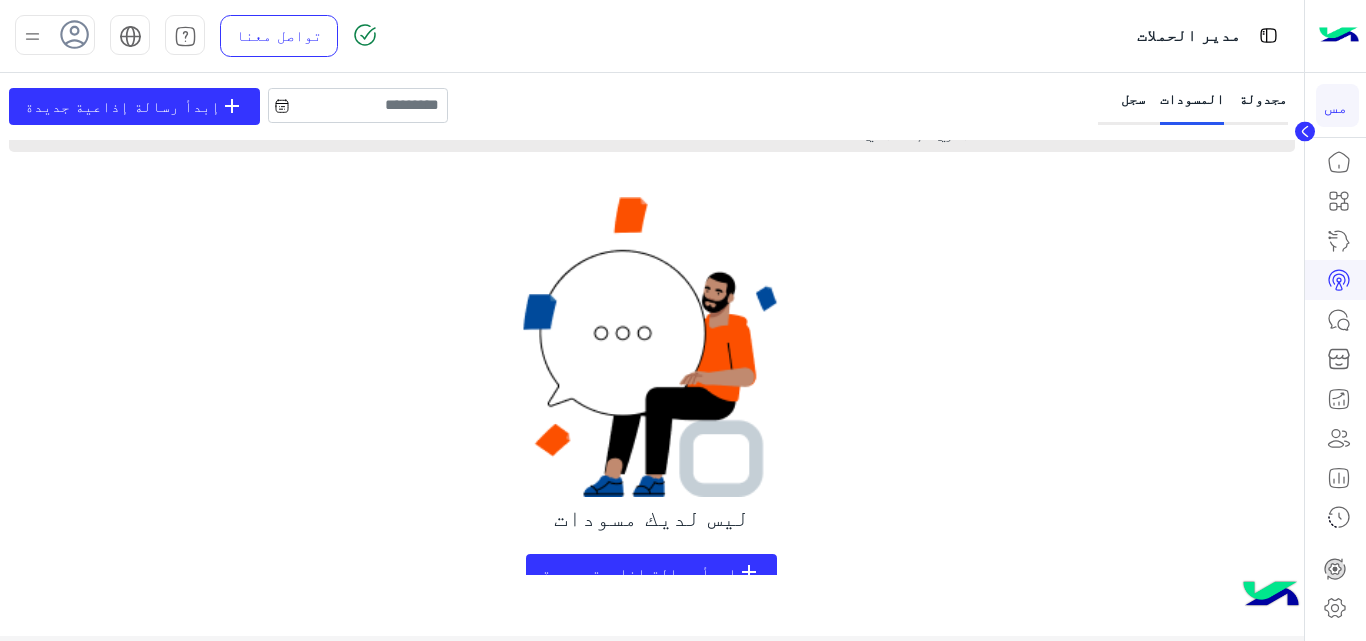 scroll, scrollTop: 43, scrollLeft: 0, axis: vertical 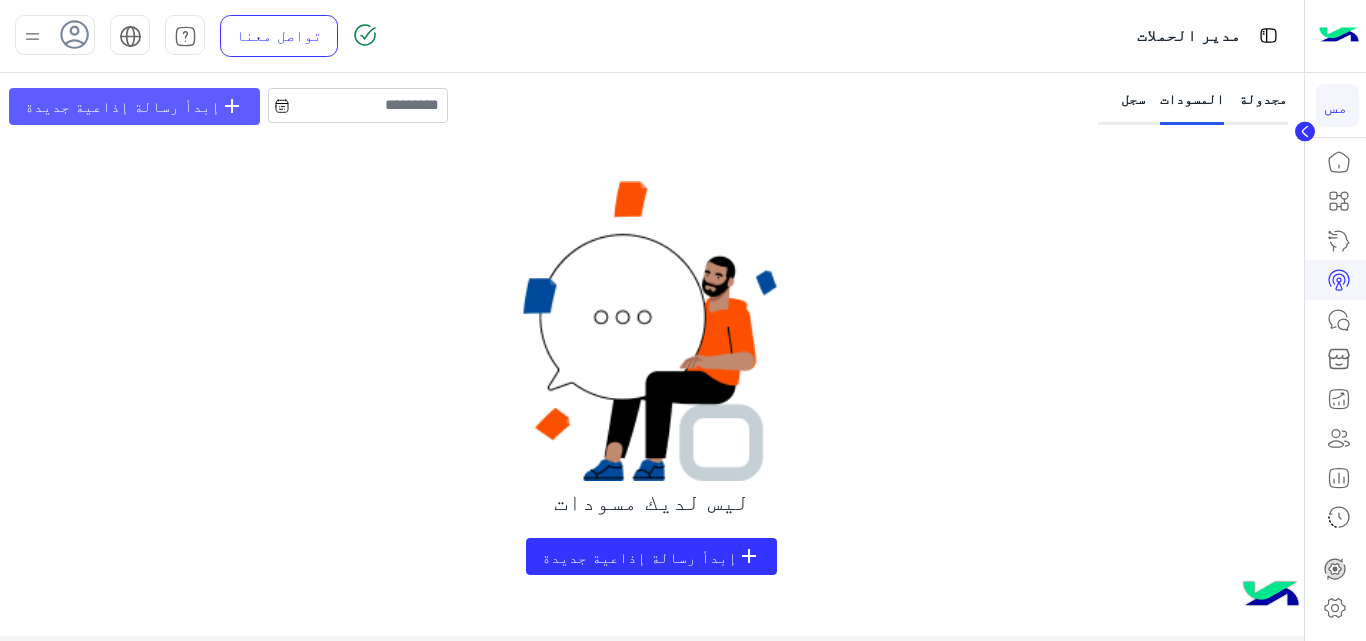 click on "add" 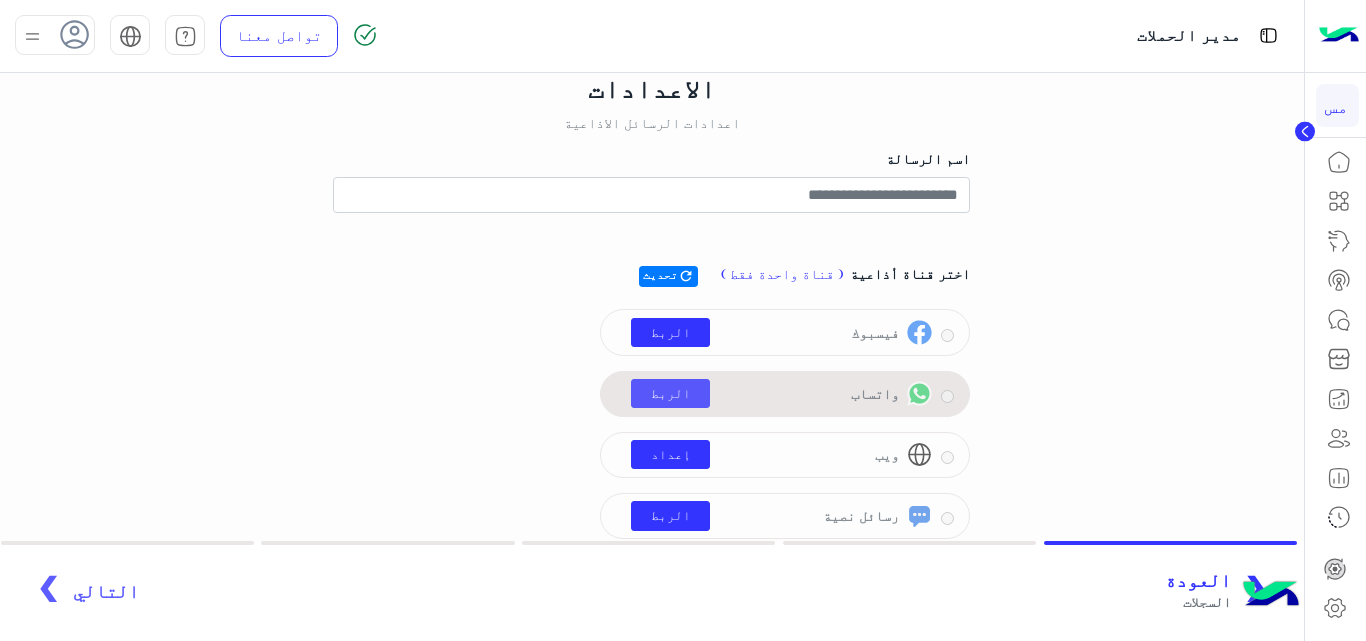 click on "الربط" 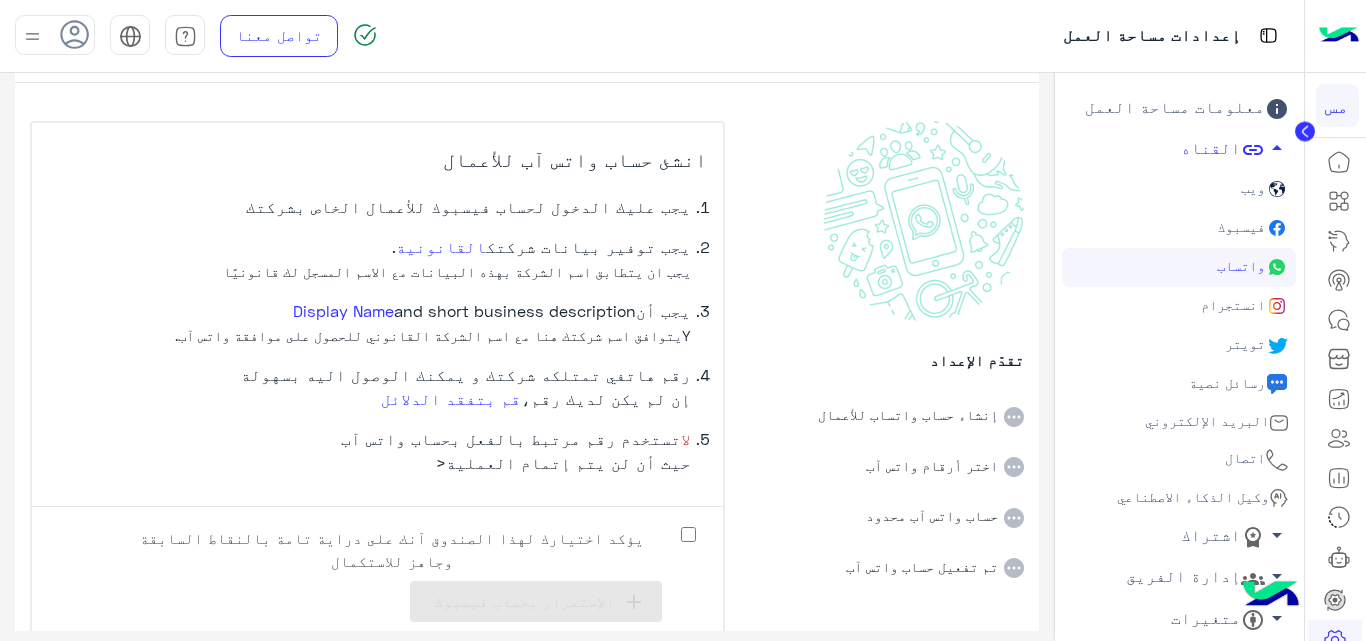 scroll, scrollTop: 90, scrollLeft: 0, axis: vertical 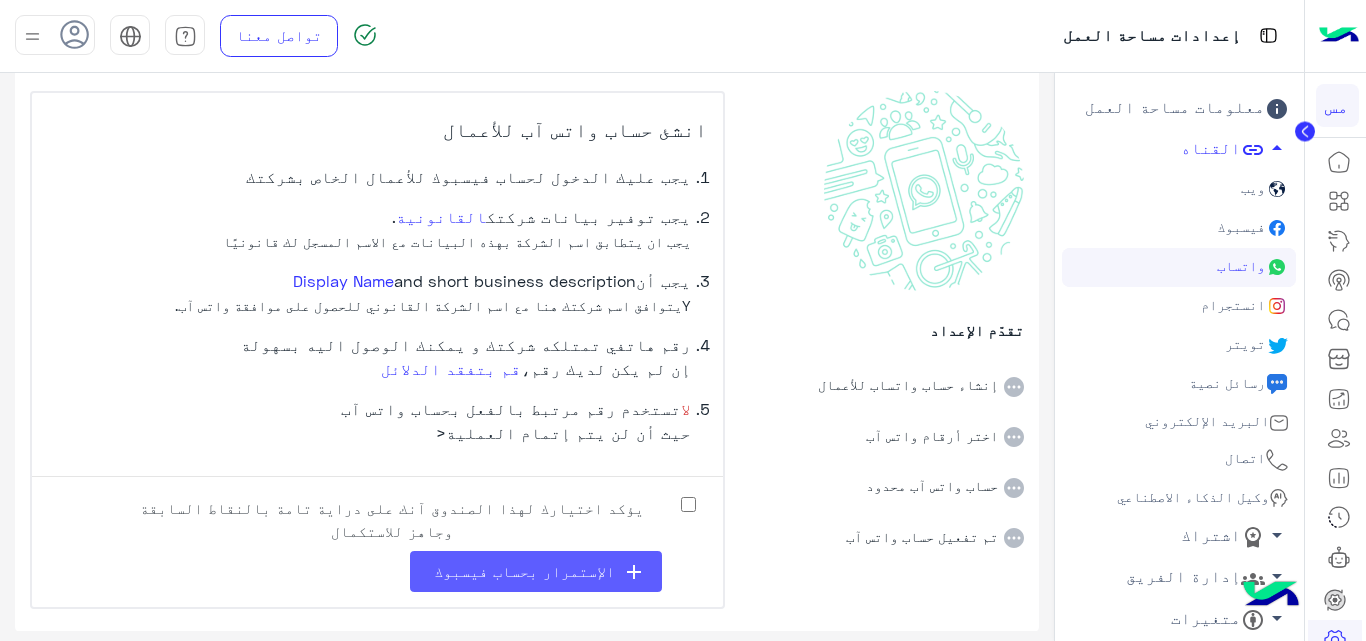 click on "الإستمرار بحساب فيسبوك" at bounding box center (524, 571) 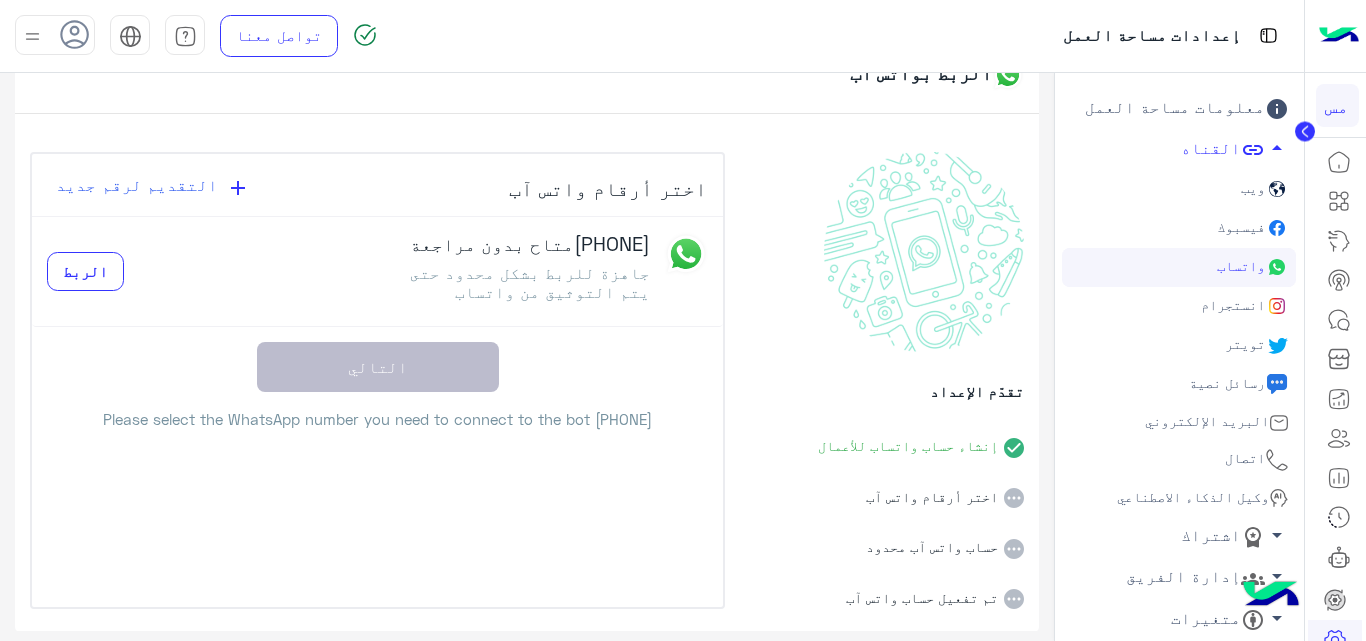 scroll, scrollTop: 29, scrollLeft: 0, axis: vertical 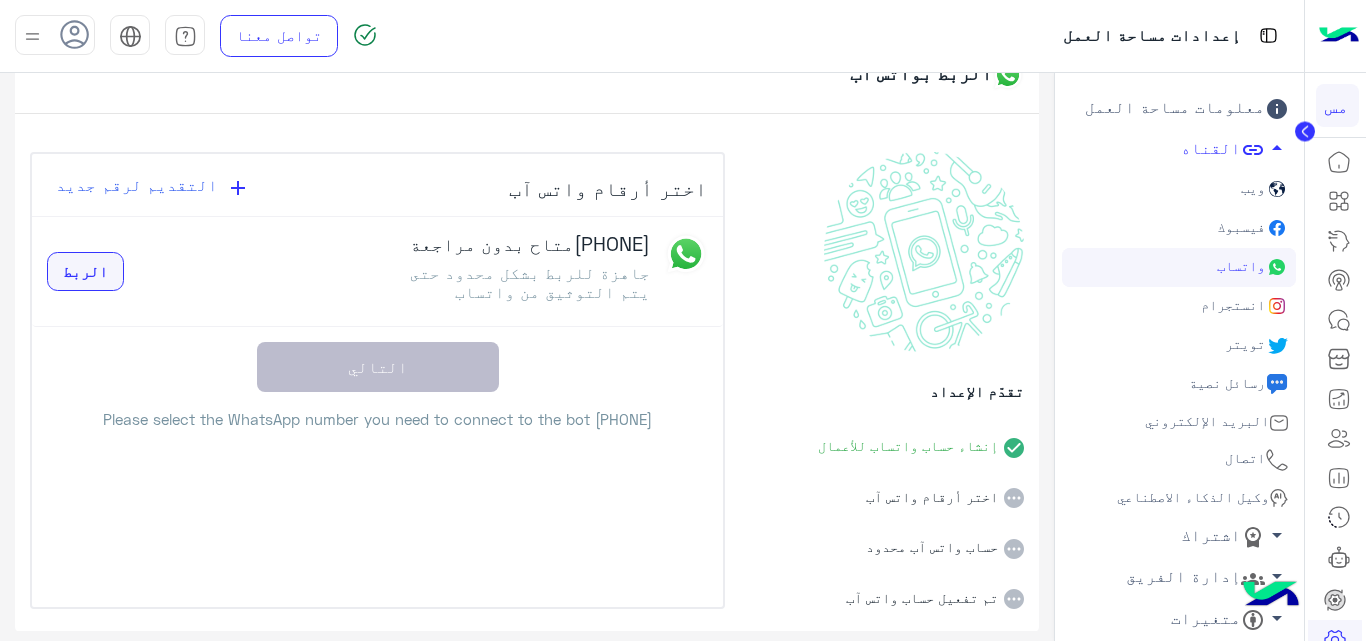 click on "الربط" at bounding box center [85, 271] 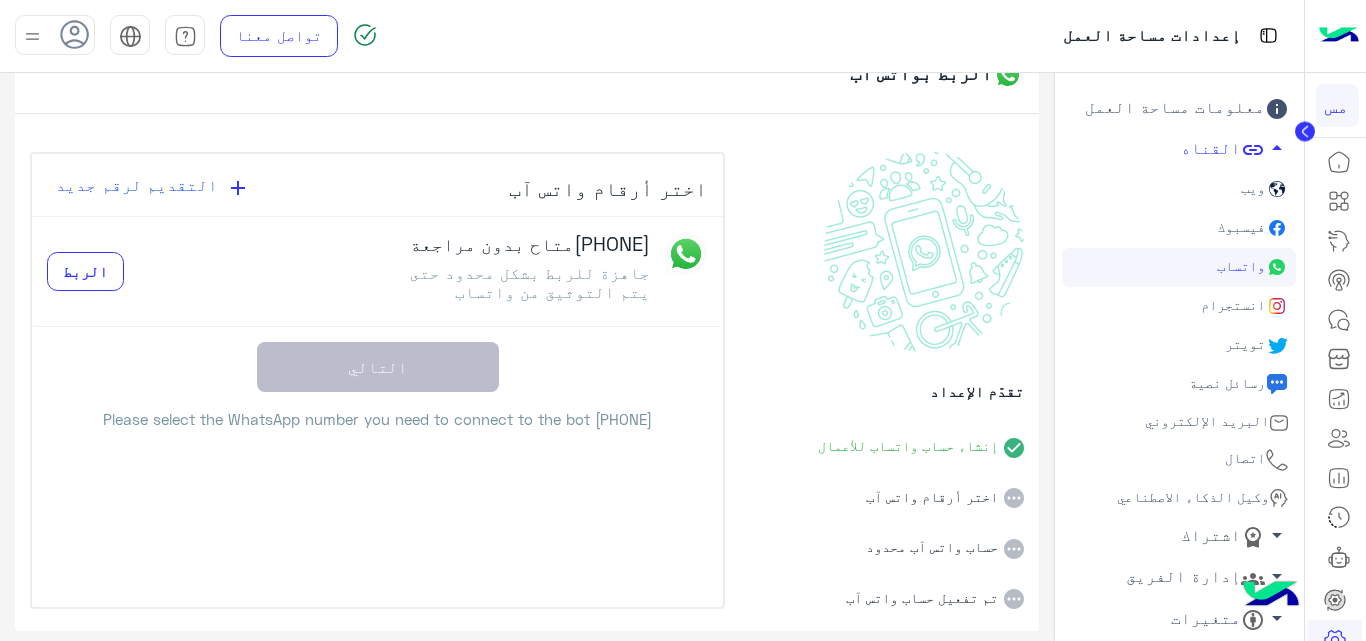 click on "ويب" 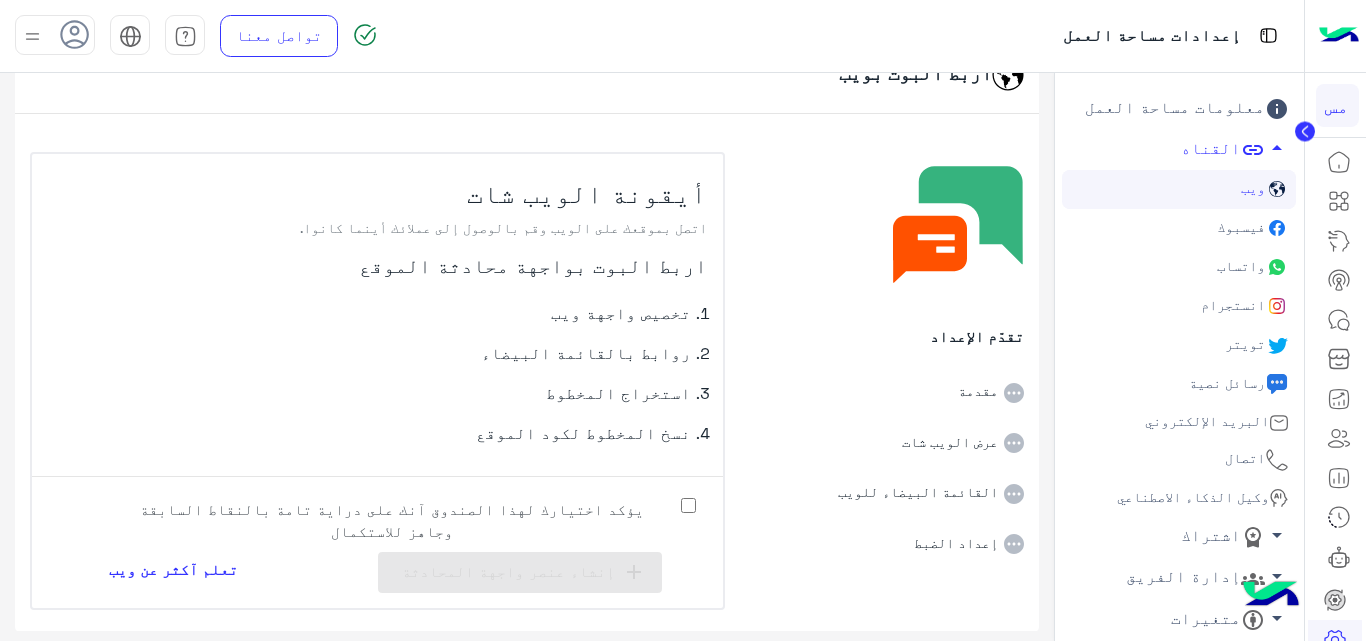 click on "واتساب" 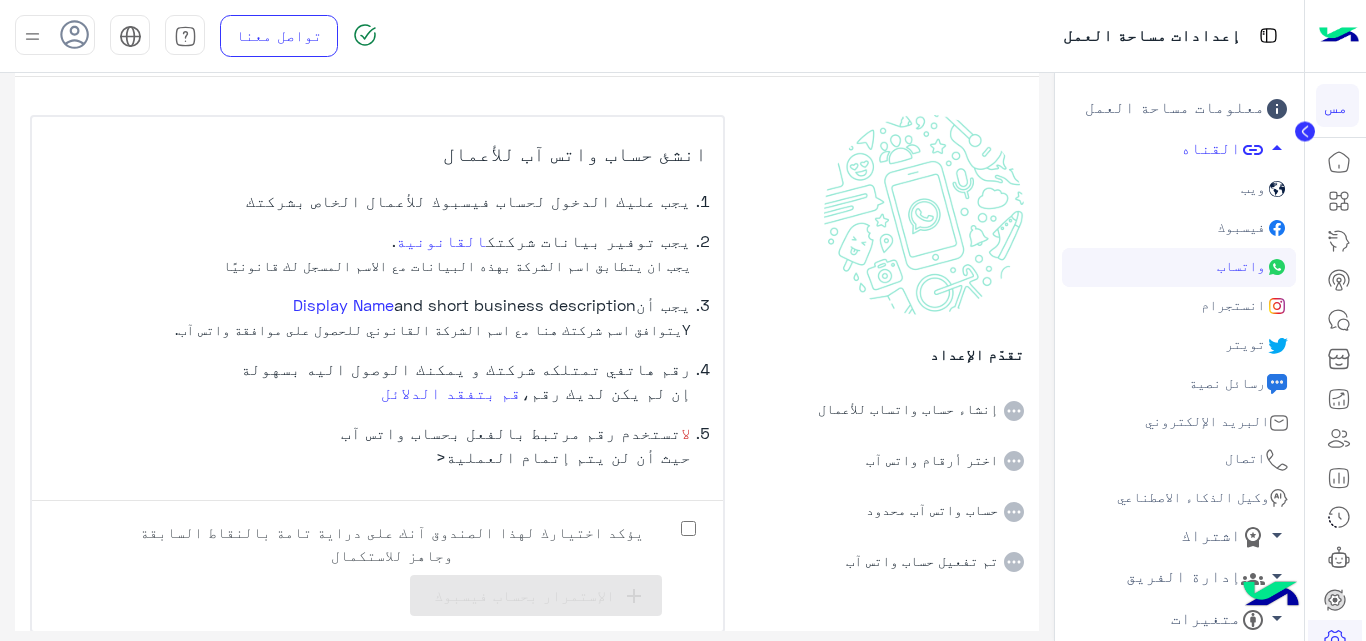 scroll, scrollTop: 90, scrollLeft: 0, axis: vertical 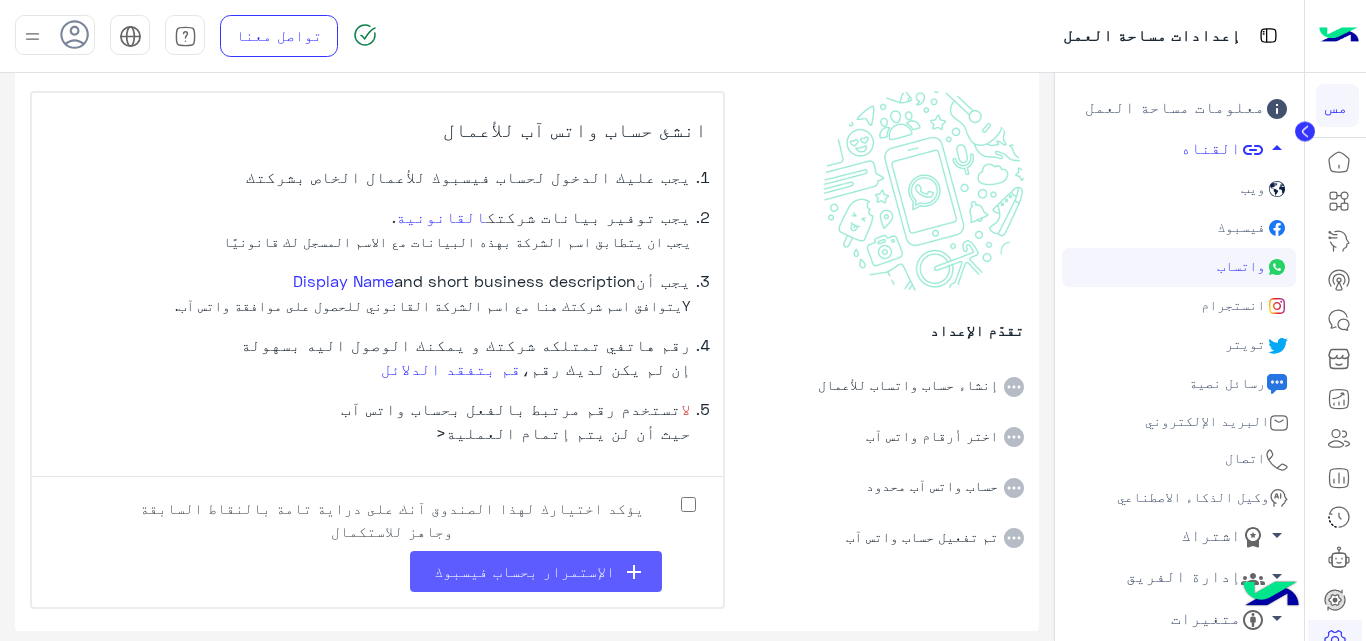 click on "الإستمرار بحساب فيسبوك" at bounding box center (524, 571) 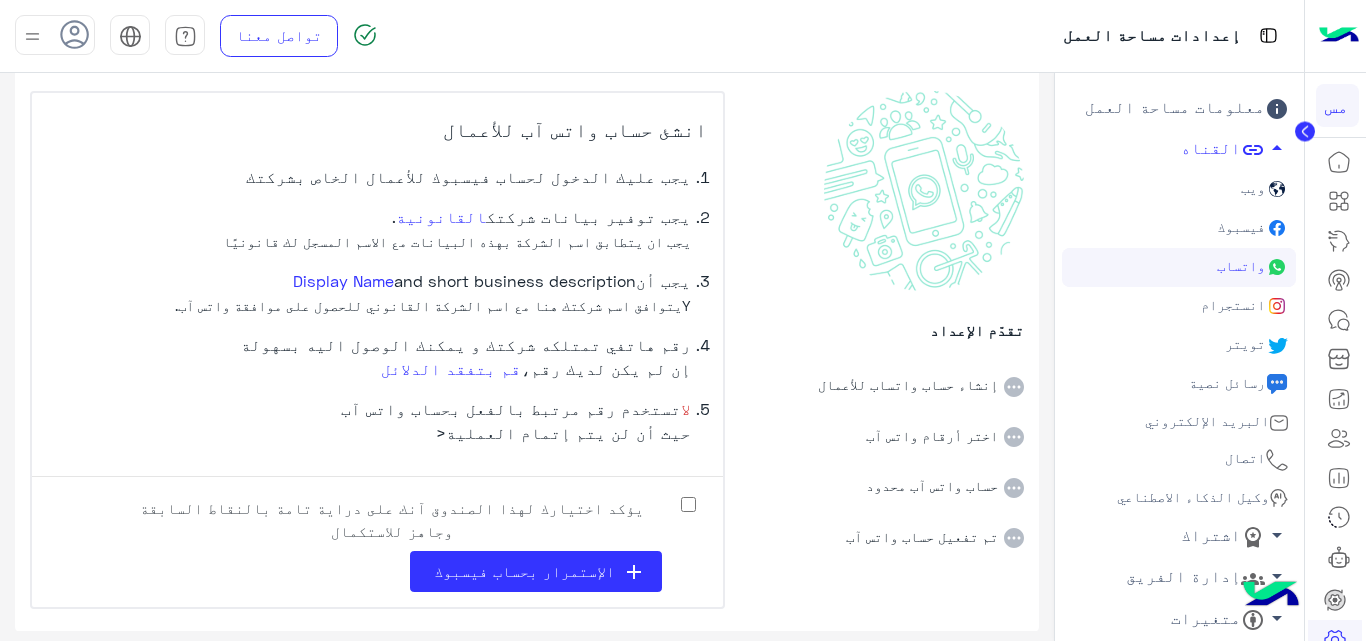scroll, scrollTop: 29, scrollLeft: 0, axis: vertical 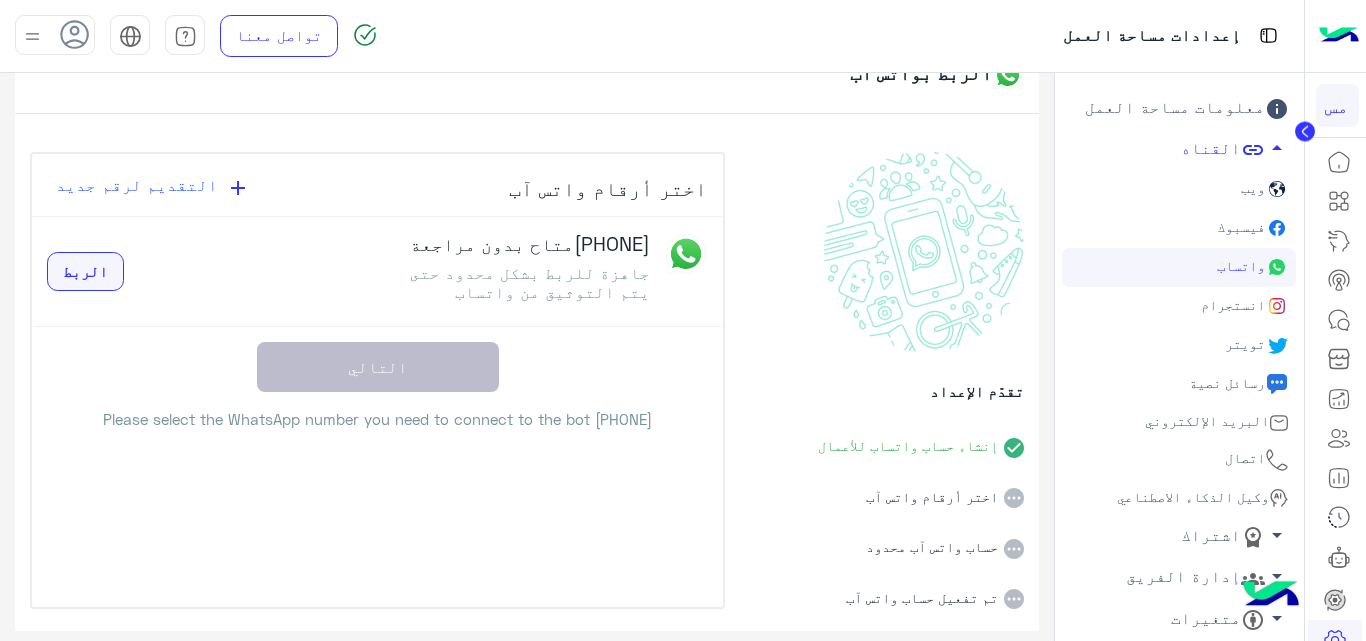 click on "الربط" at bounding box center [85, 271] 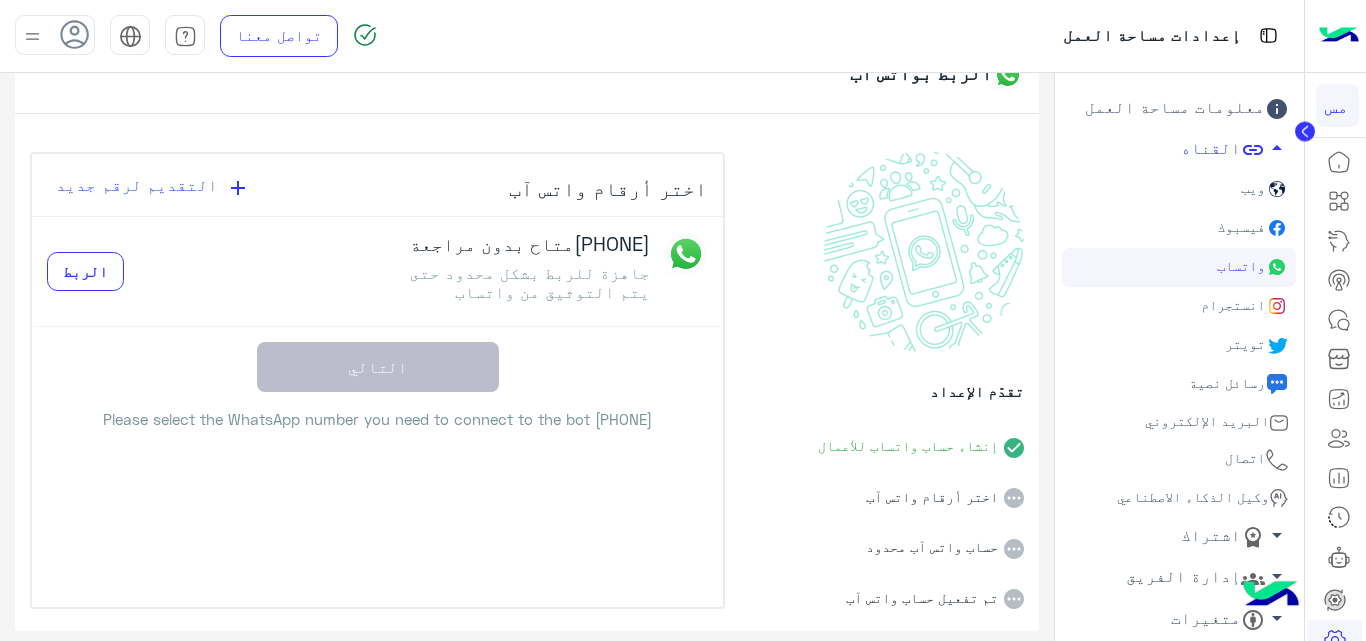 click on "التقديم لرقم جديد" at bounding box center (137, 184) 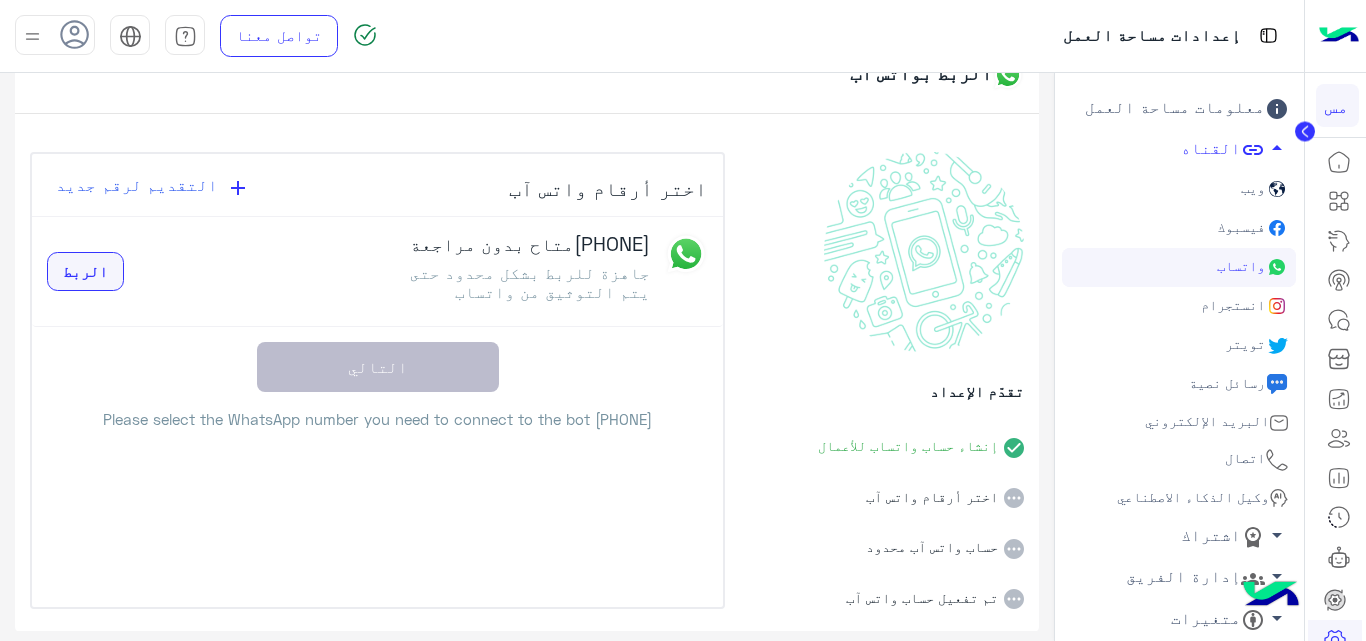 click on "الربط" at bounding box center (85, 271) 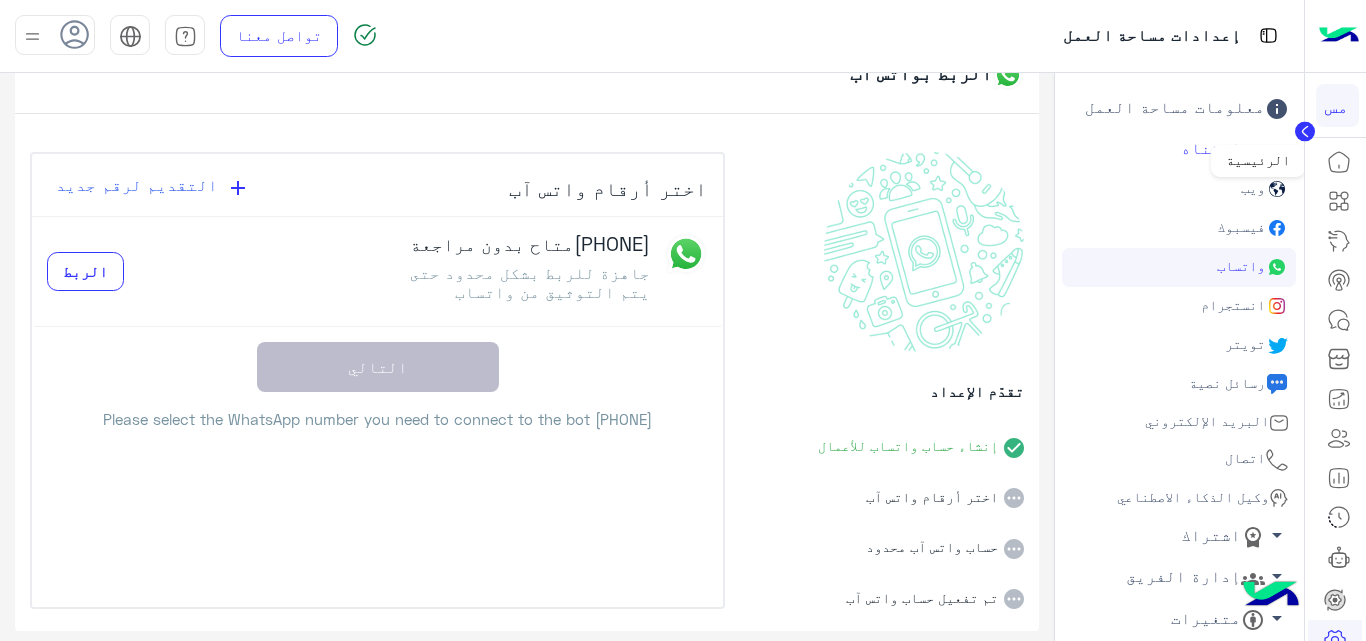 click 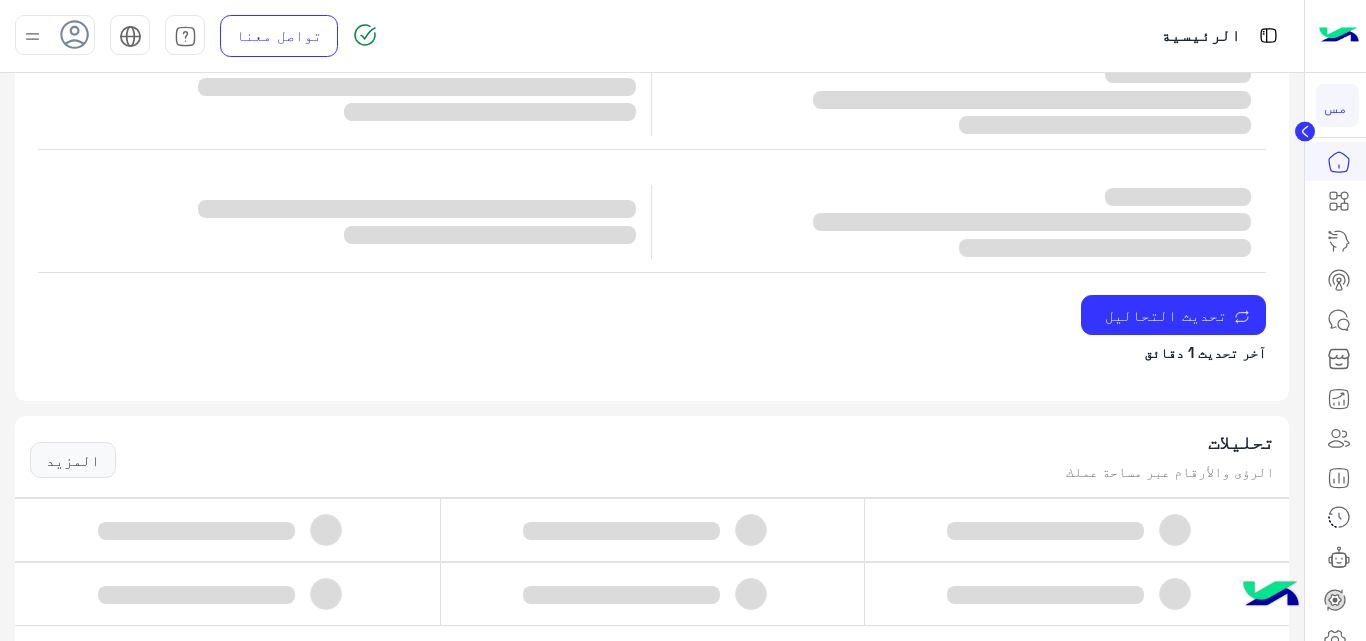 scroll, scrollTop: 600, scrollLeft: 0, axis: vertical 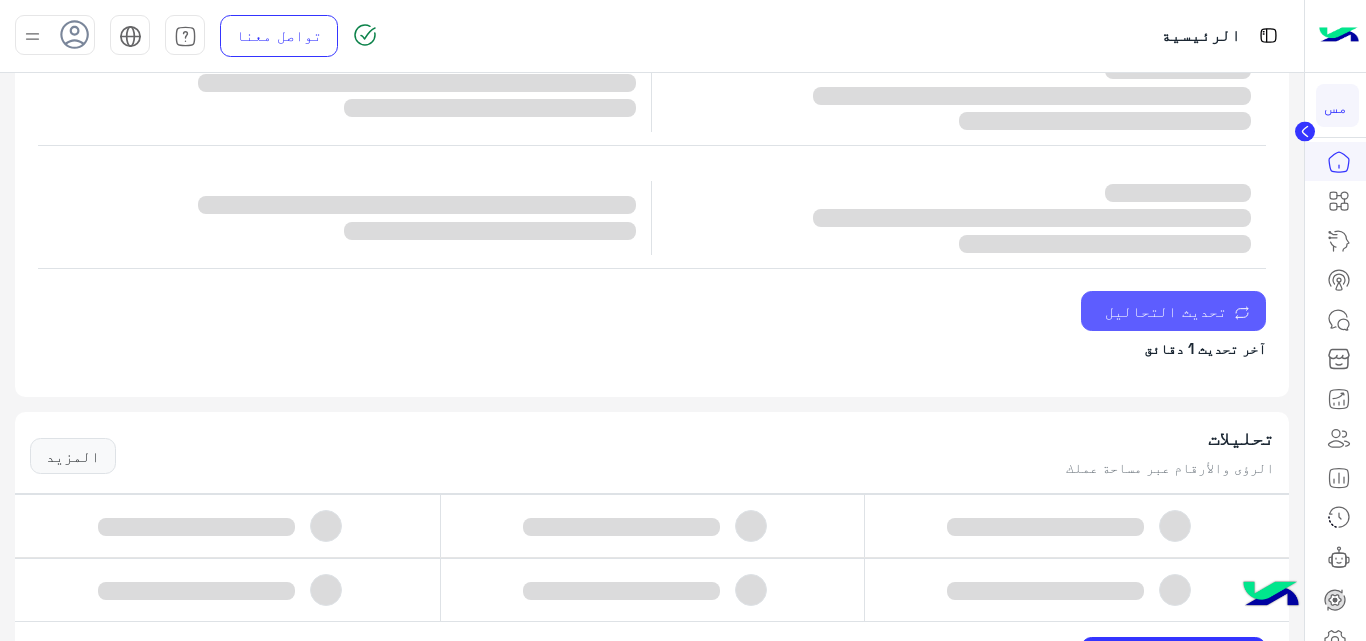 click on "تحديث التحاليل" 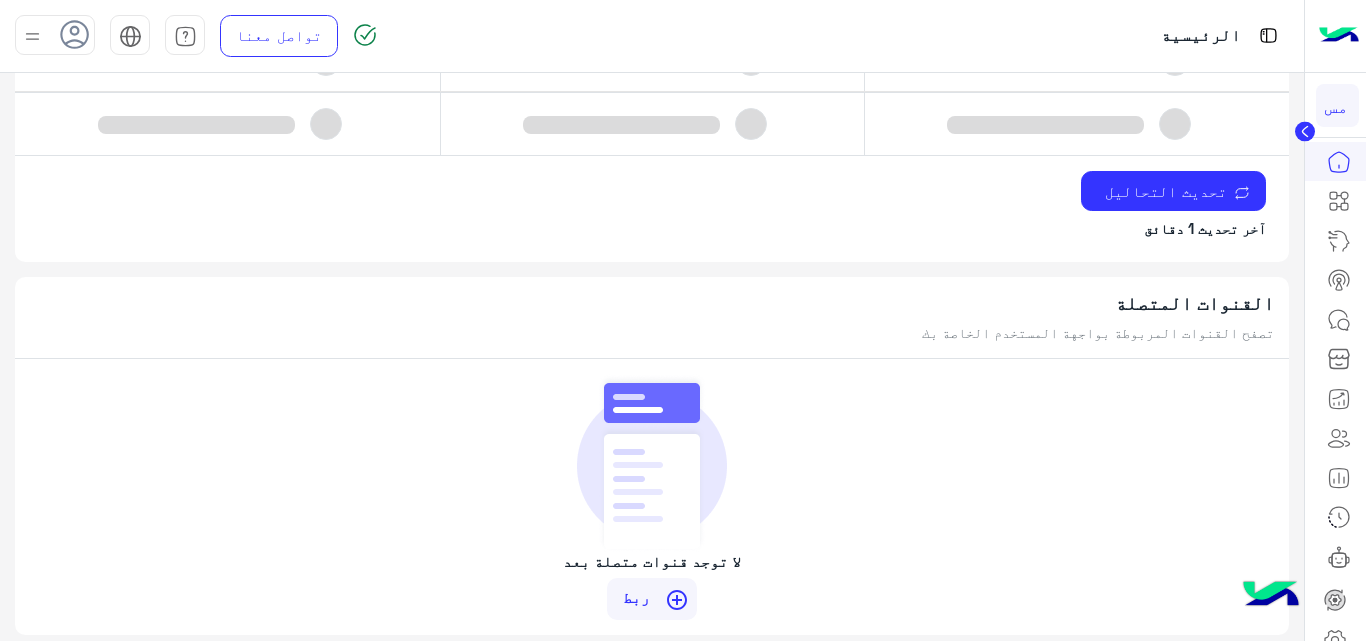 scroll, scrollTop: 1307, scrollLeft: 0, axis: vertical 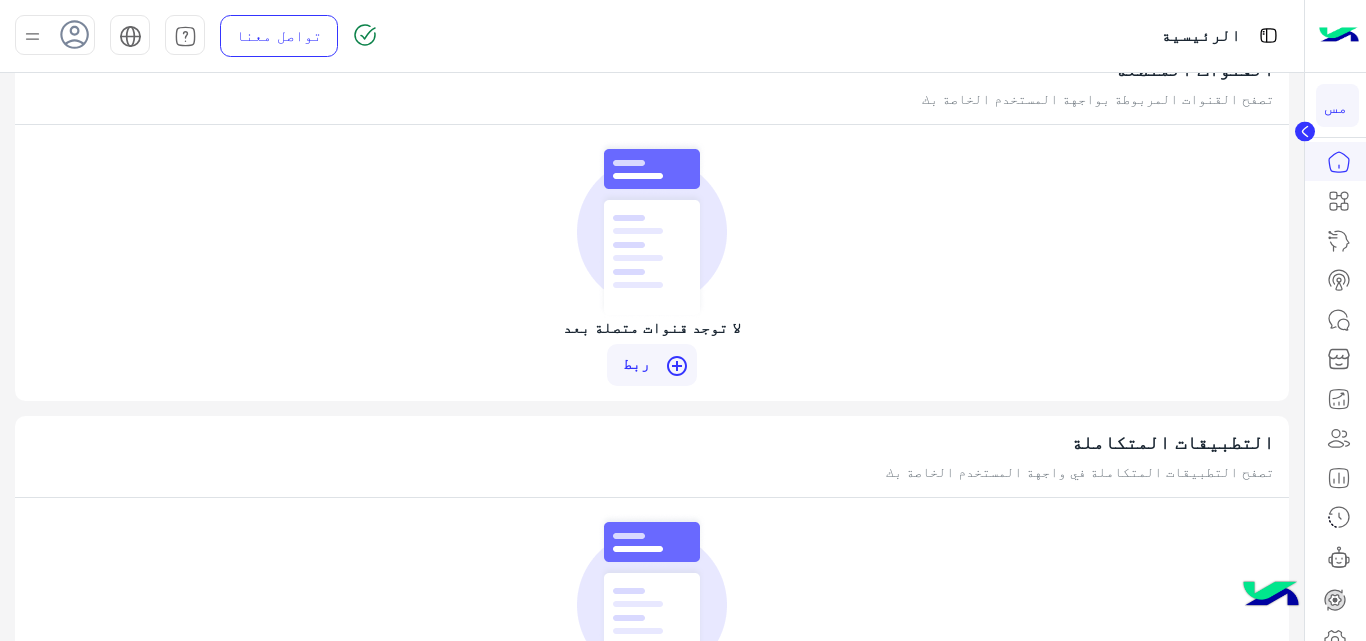 click on "control_point" 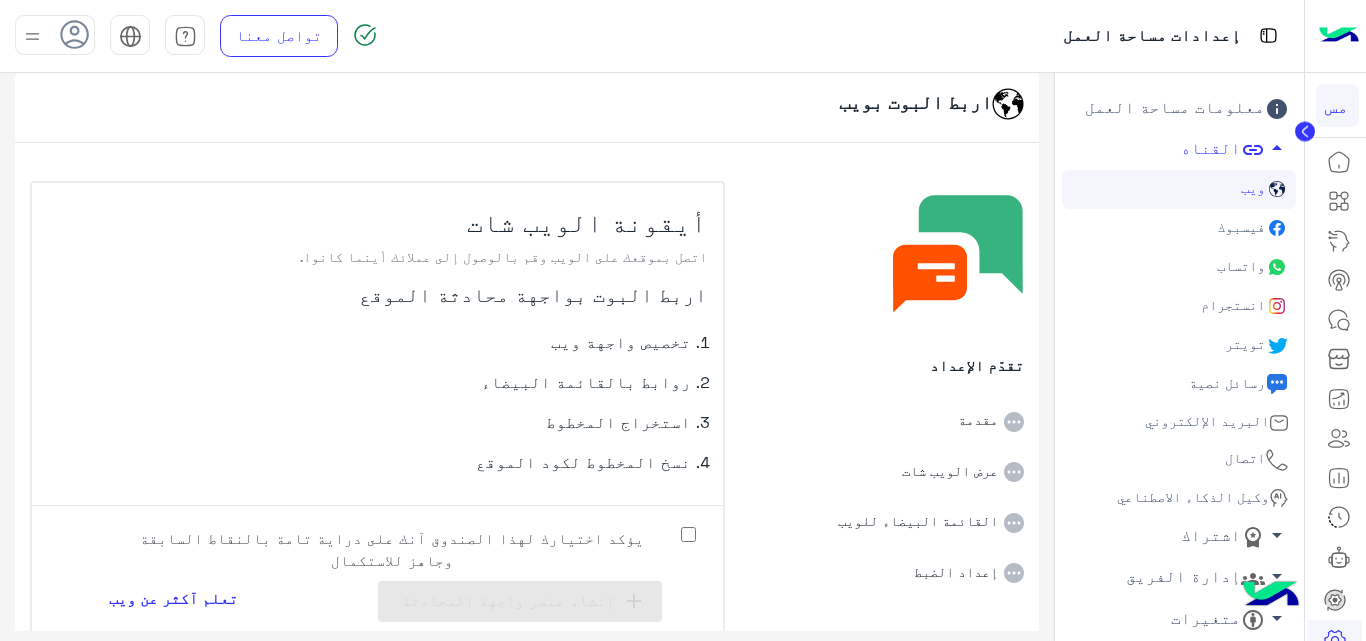 click on "واتساب" 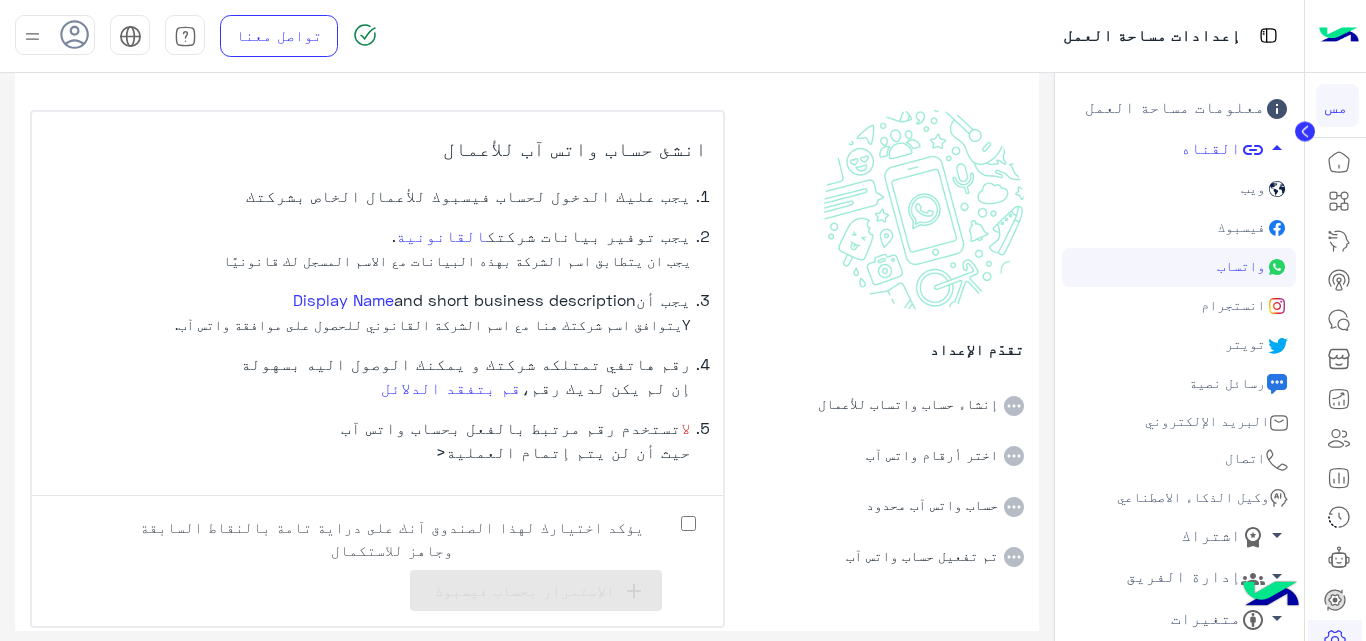 scroll, scrollTop: 90, scrollLeft: 0, axis: vertical 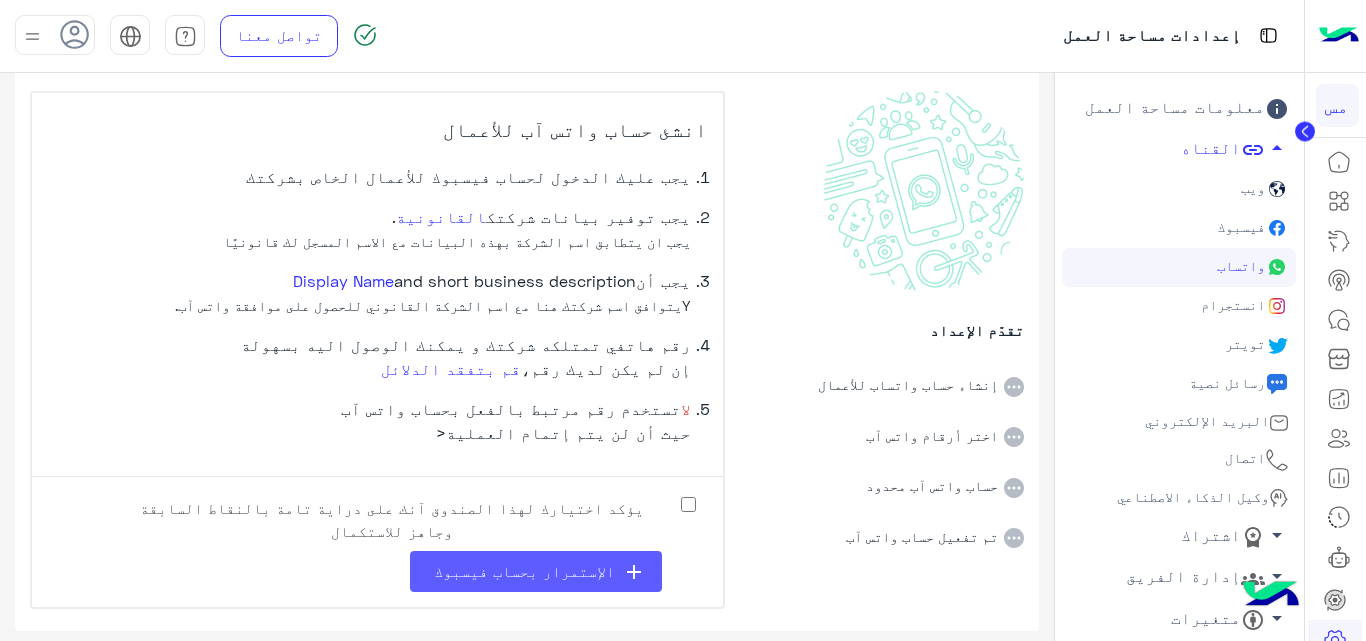 click on "add  الإستمرار بحساب فيسبوك" at bounding box center [536, 571] 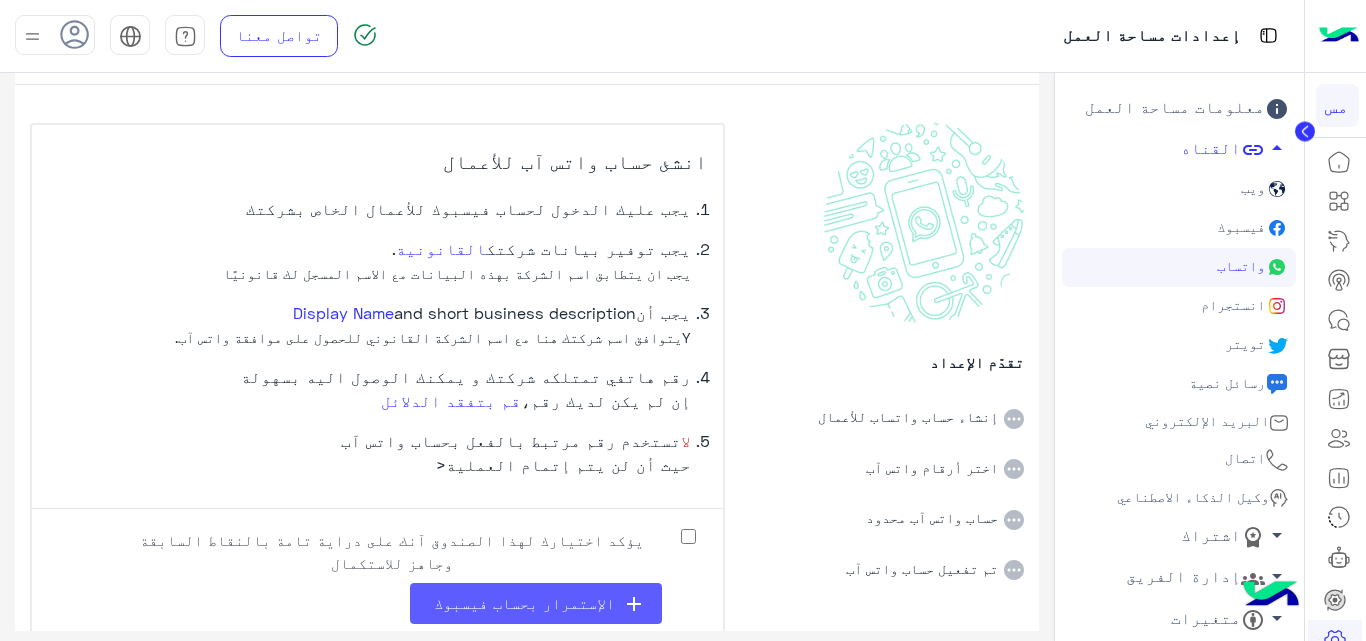 scroll, scrollTop: 90, scrollLeft: 0, axis: vertical 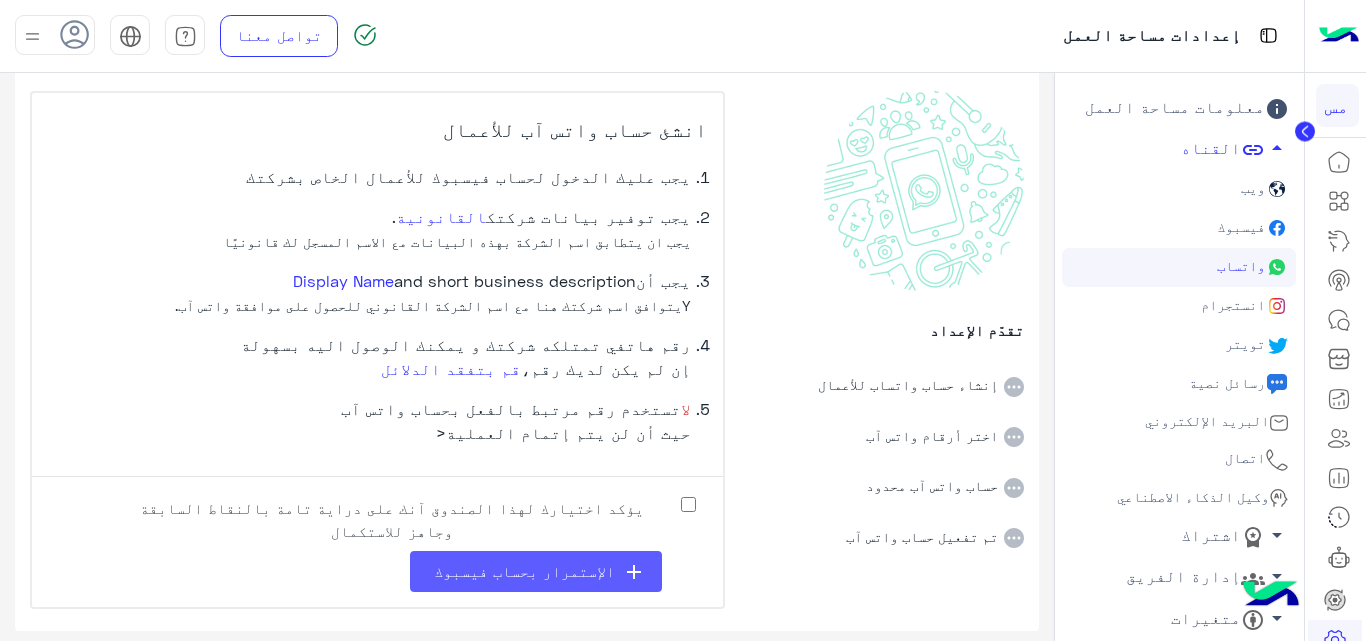 click on "الإستمرار بحساب فيسبوك" at bounding box center (524, 571) 